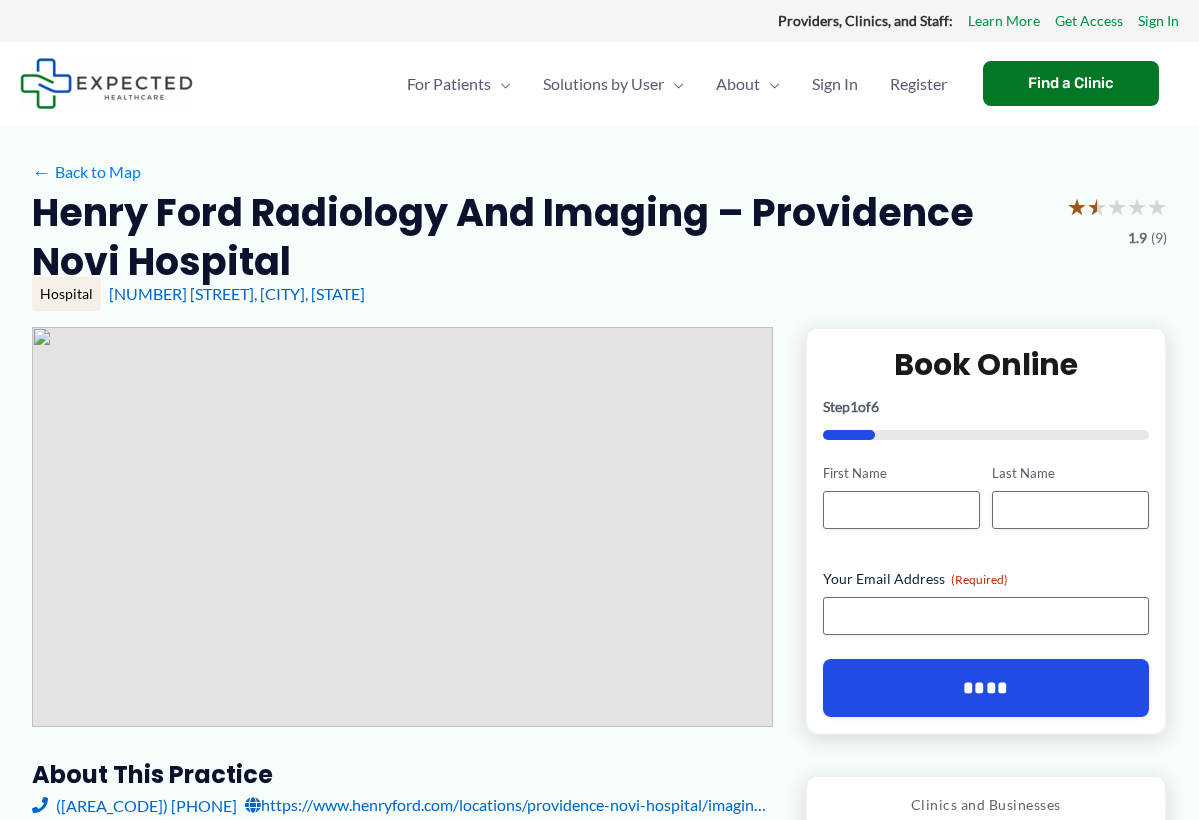 scroll, scrollTop: 0, scrollLeft: 0, axis: both 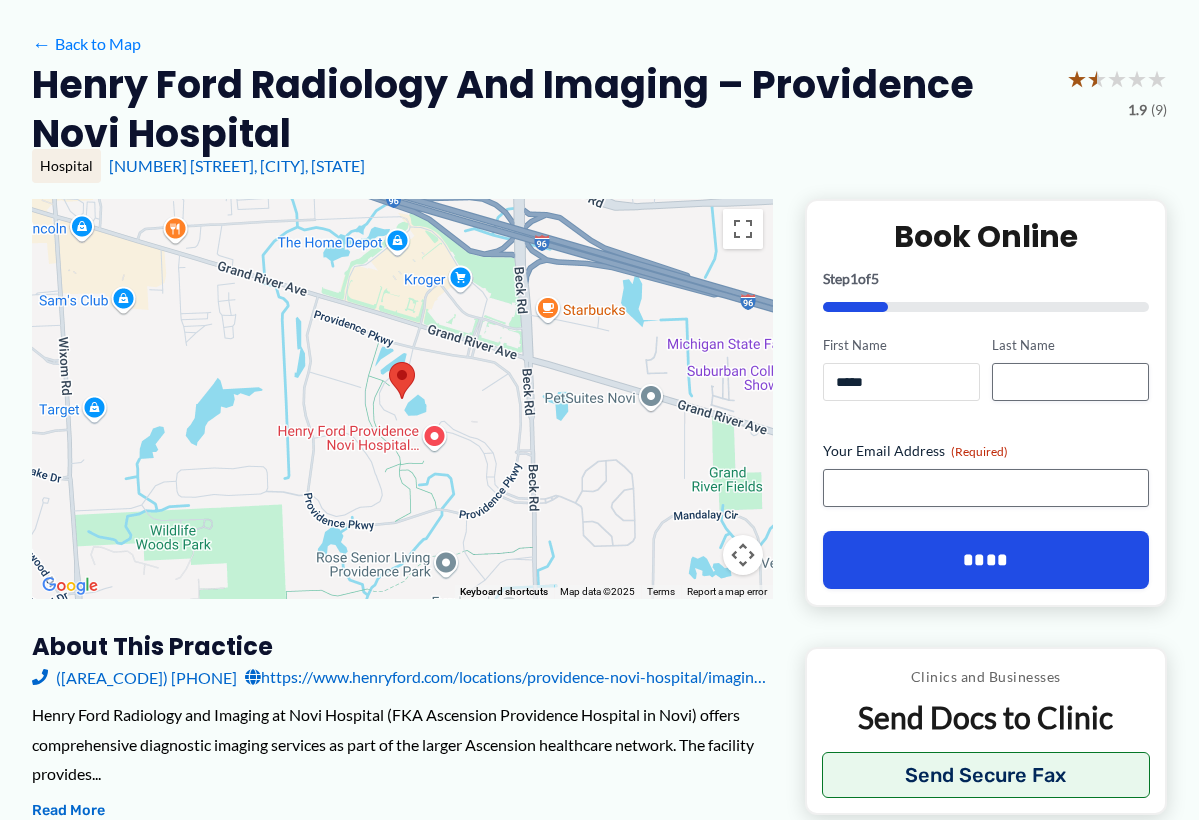 type on "*****" 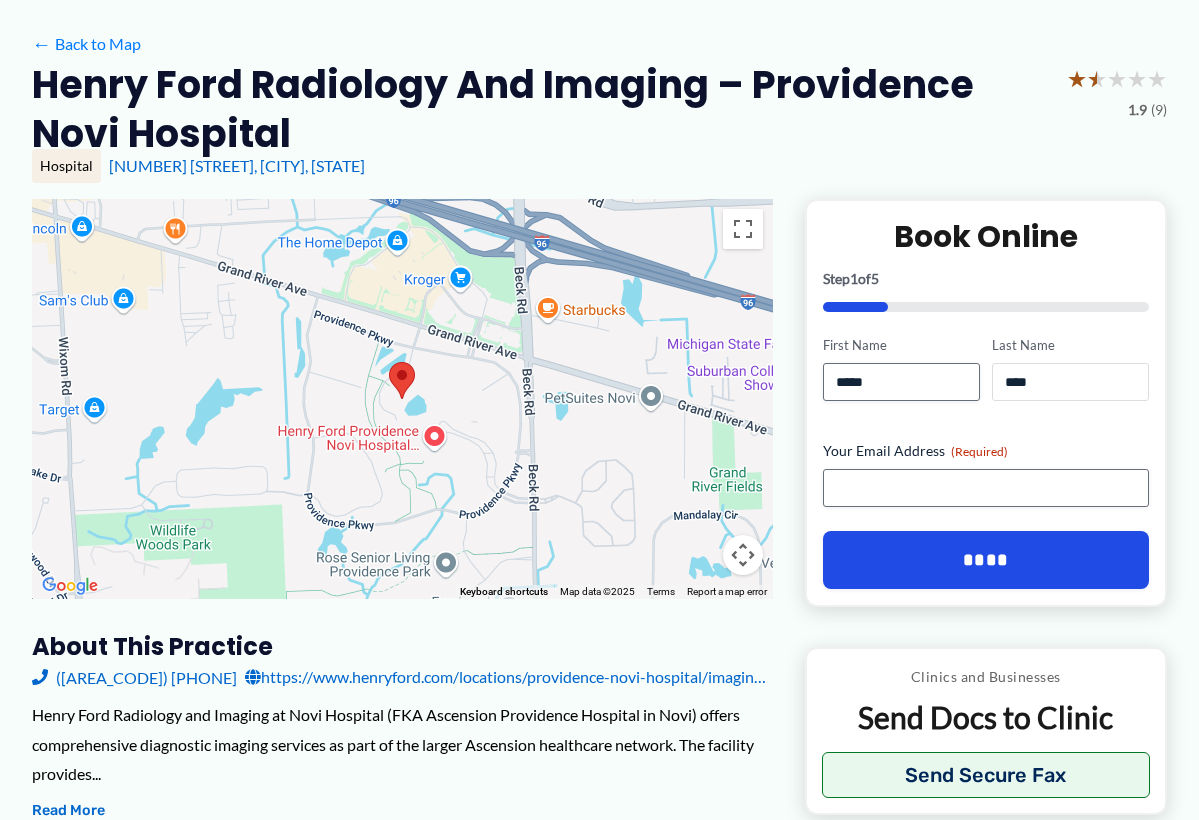 type on "****" 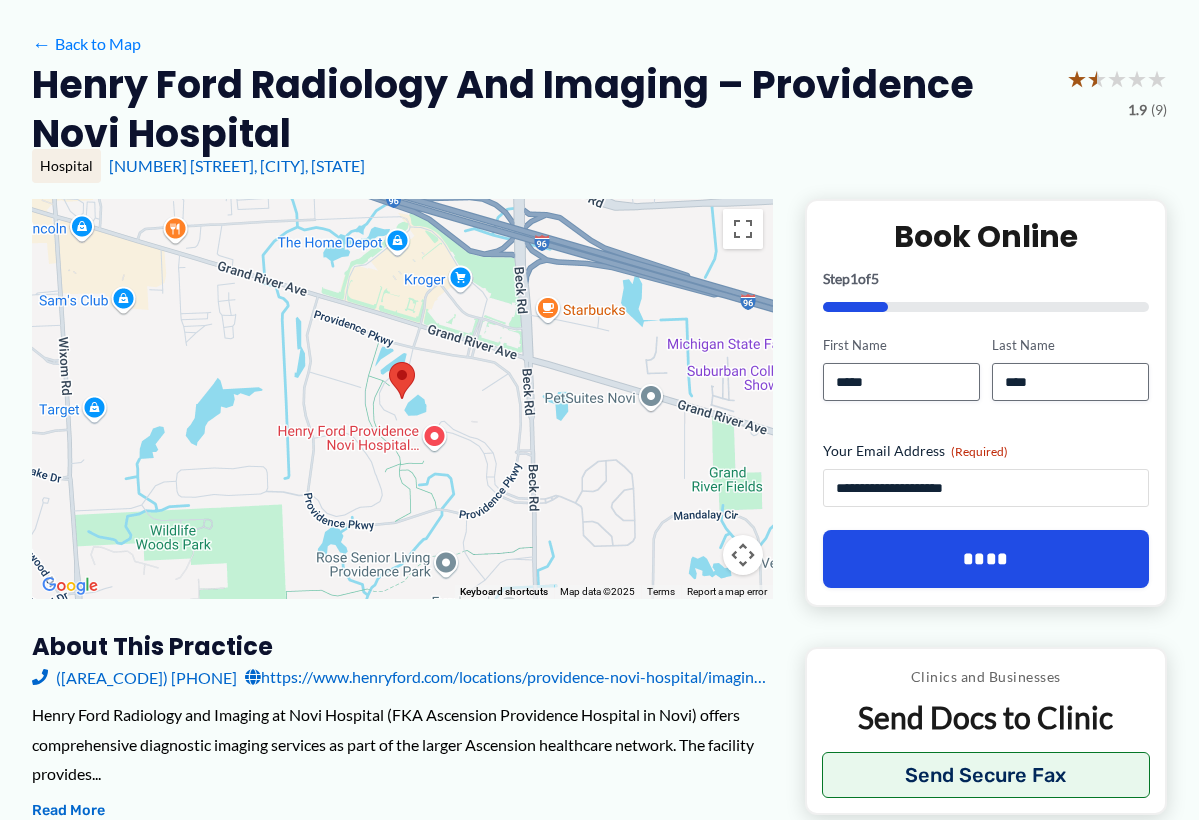 type on "**********" 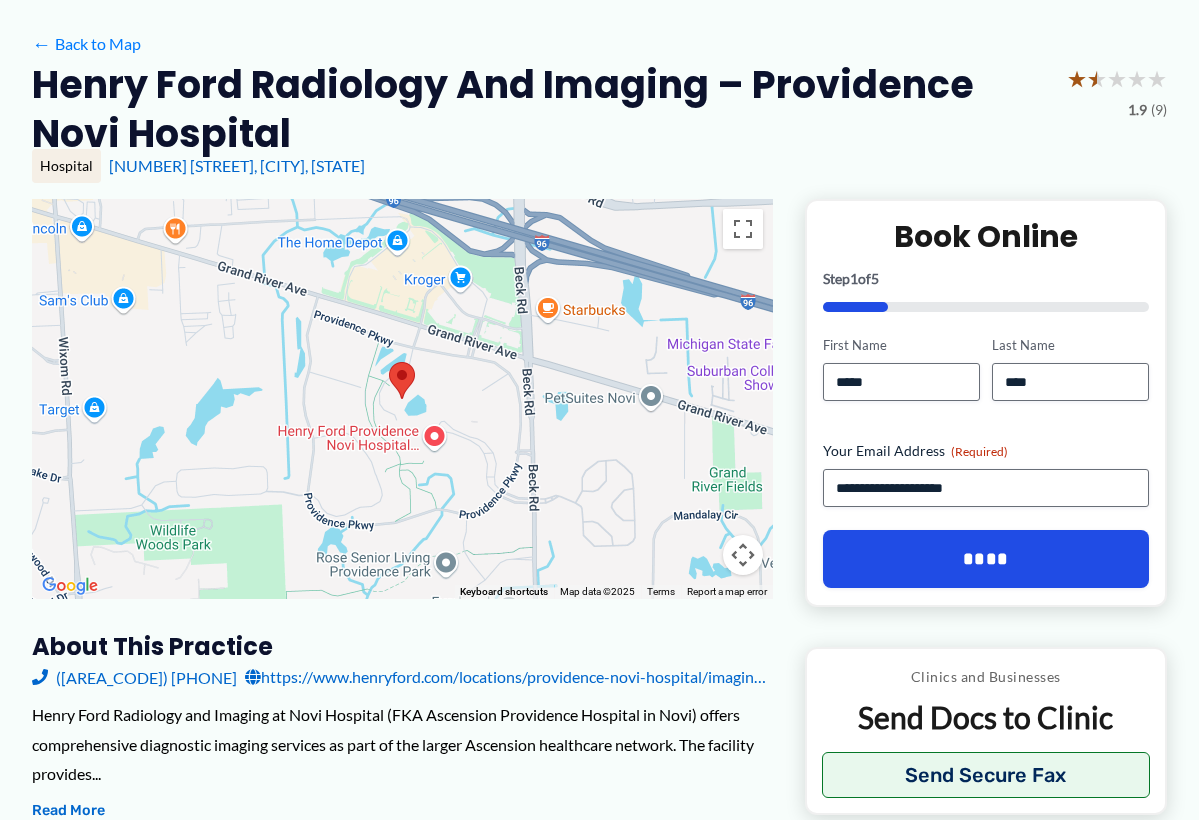 click on "****" at bounding box center [986, 559] 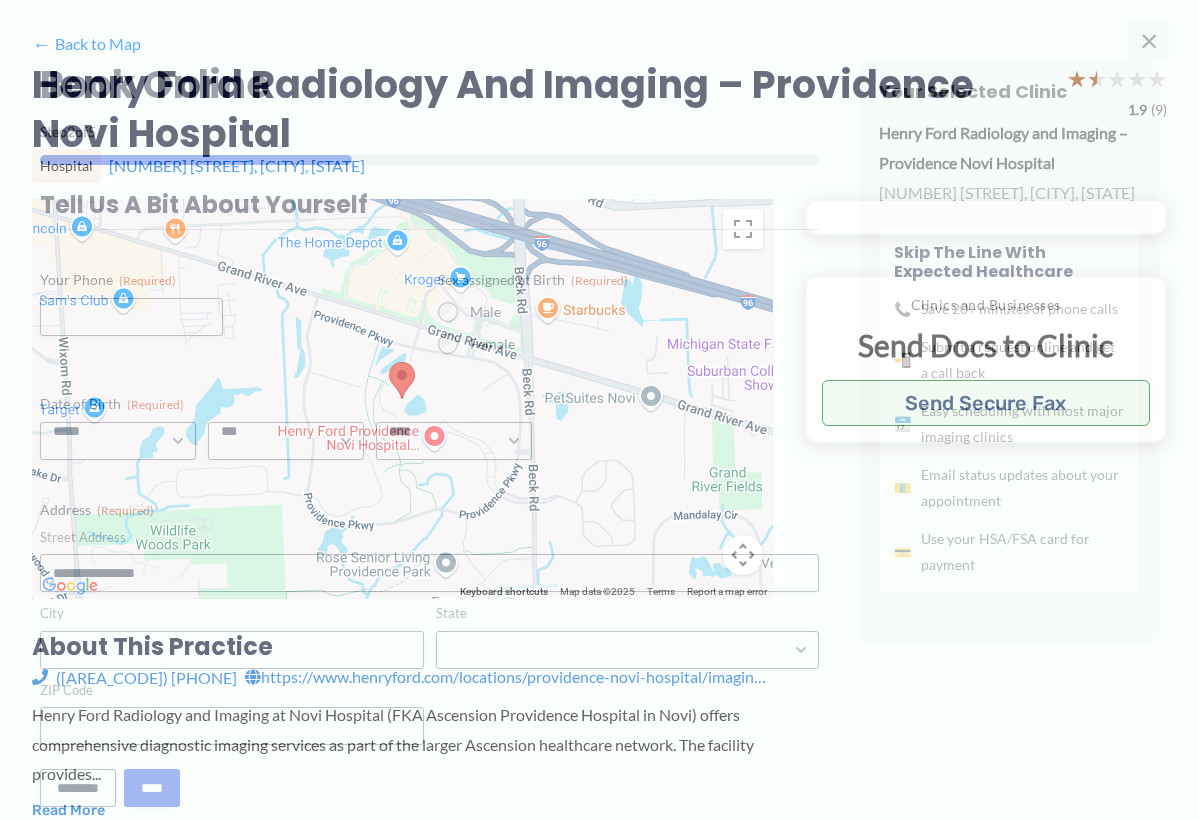 scroll, scrollTop: 88, scrollLeft: 0, axis: vertical 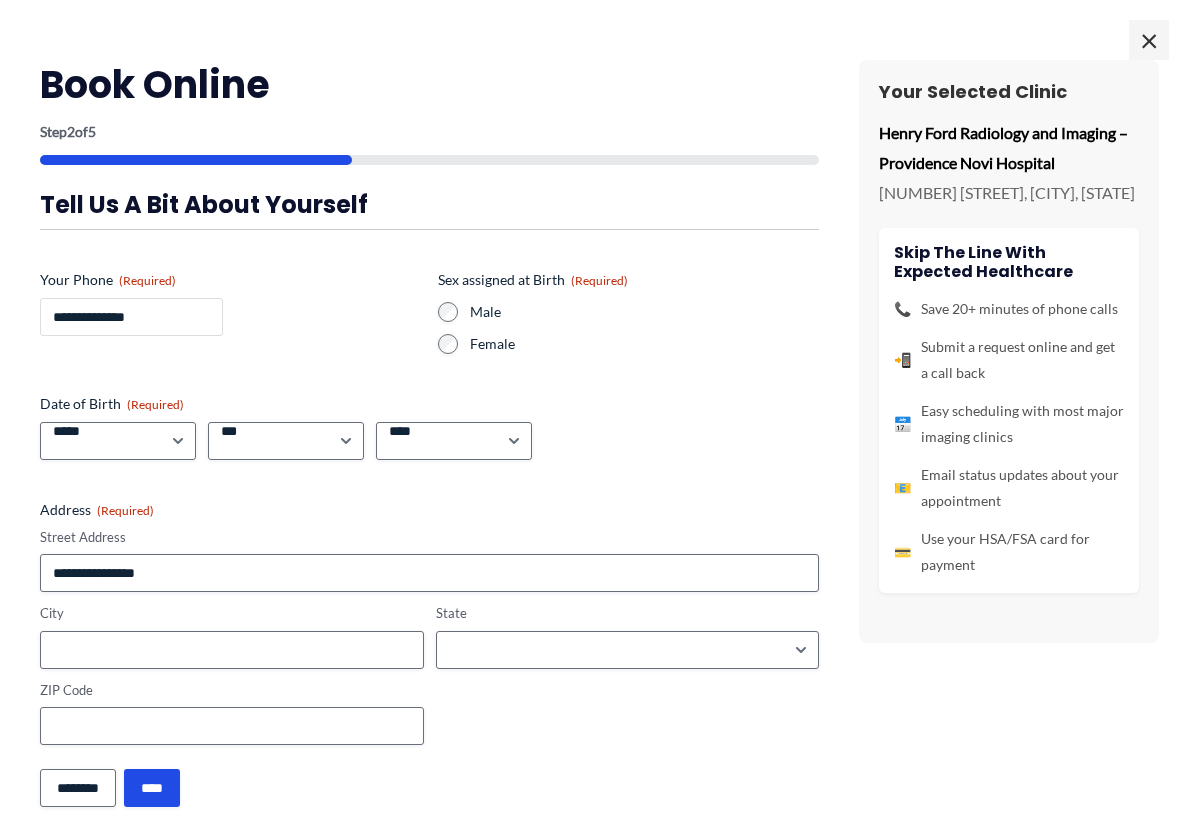 type on "**********" 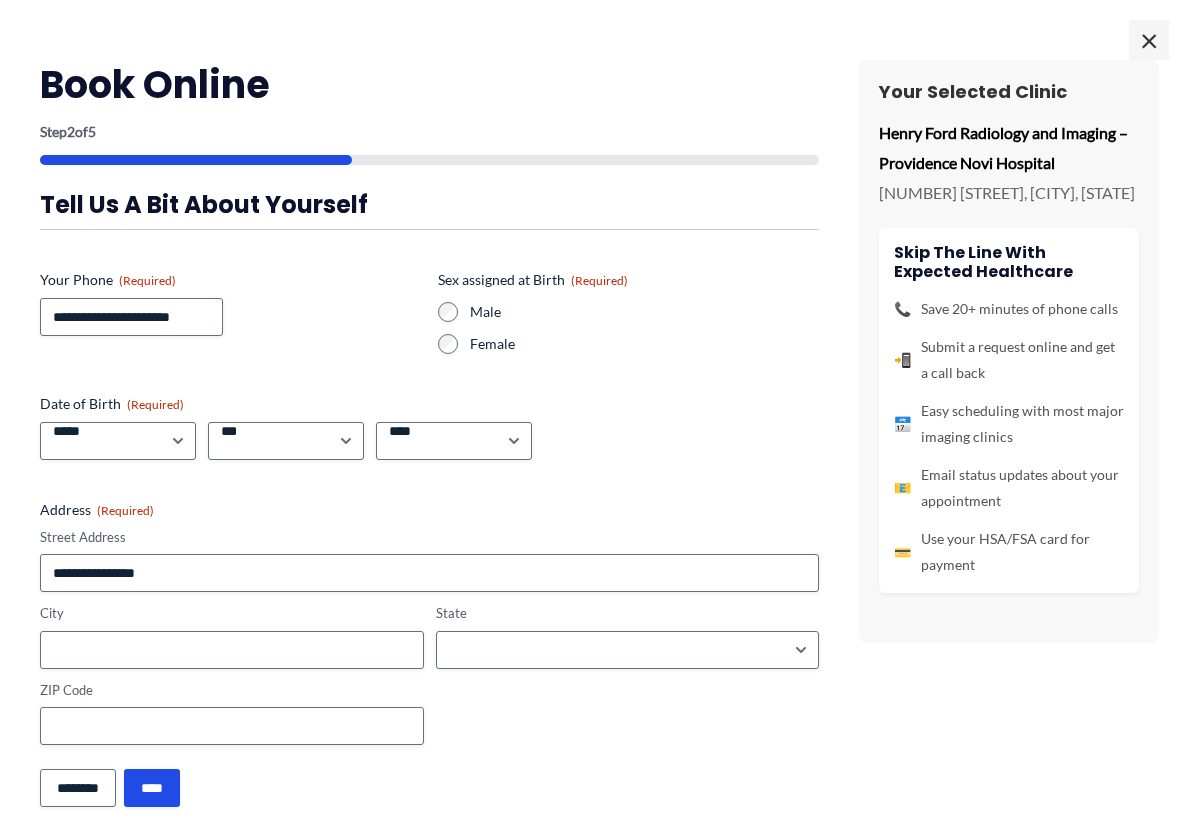 type on "**********" 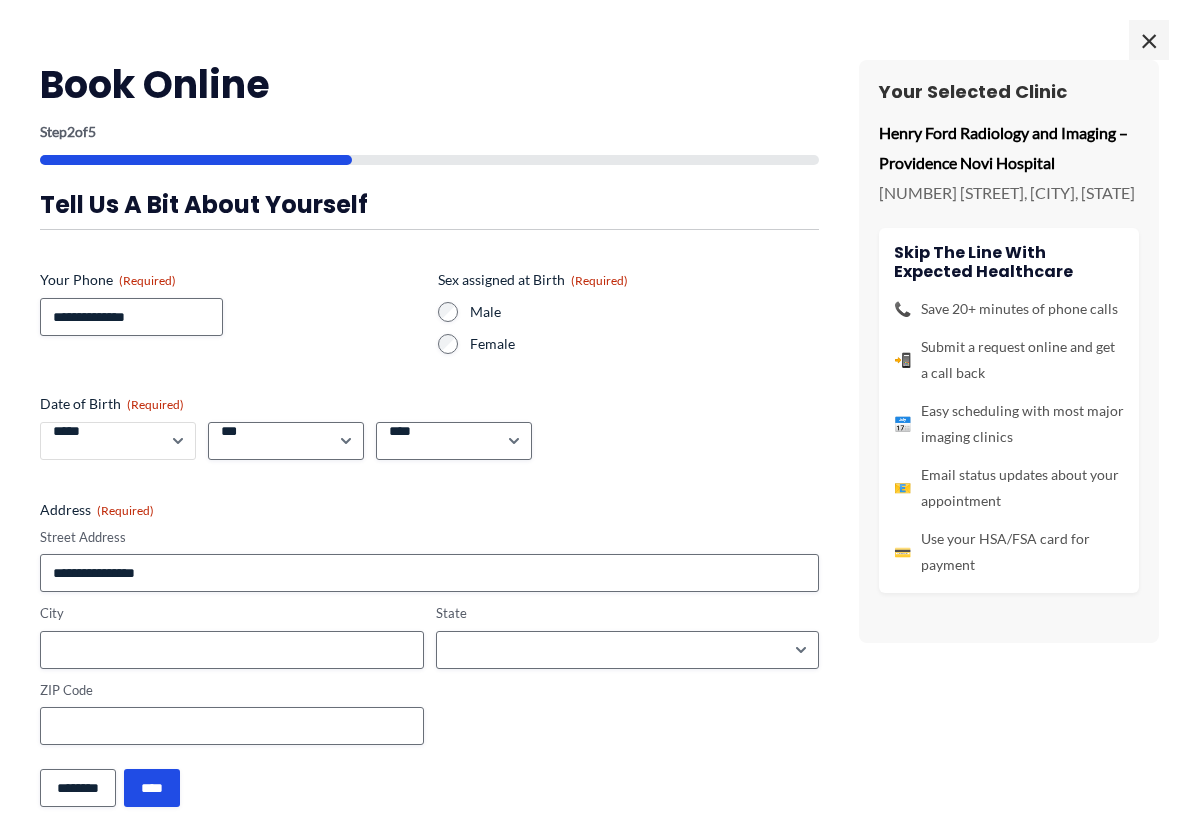 select on "*" 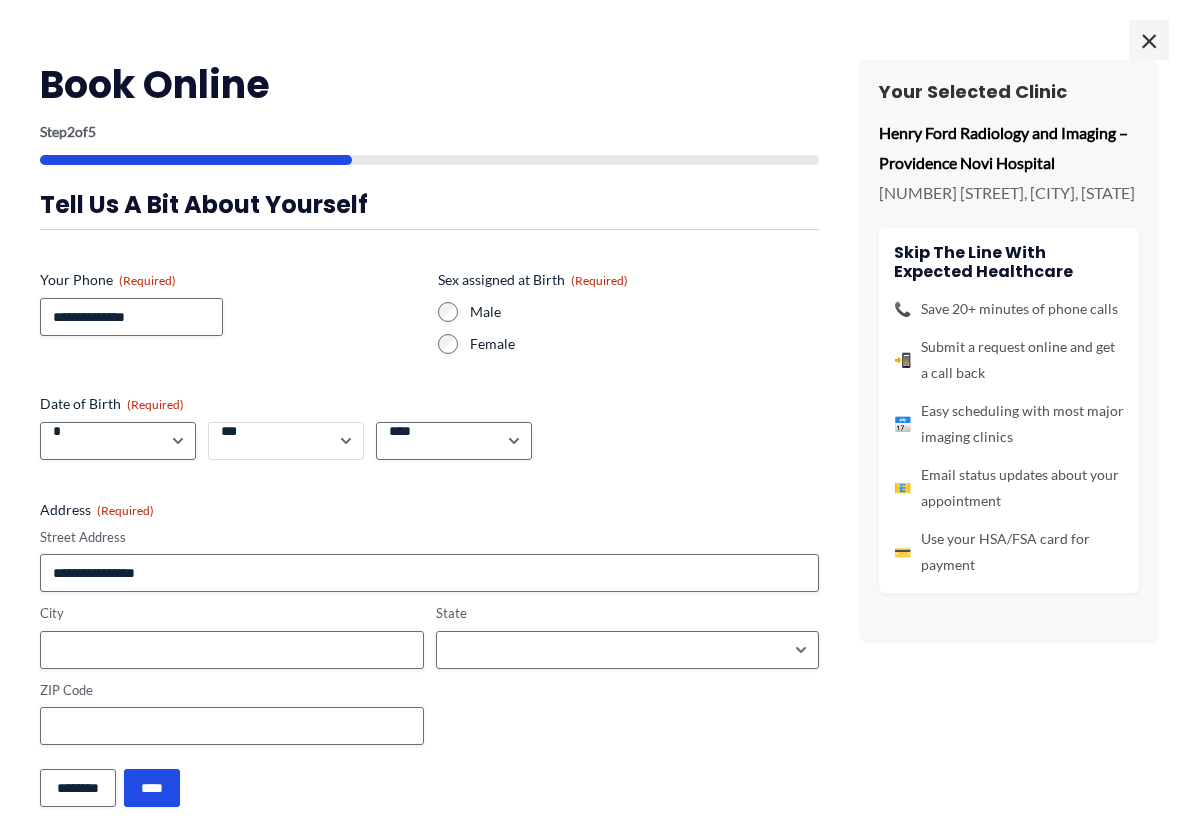 select on "**" 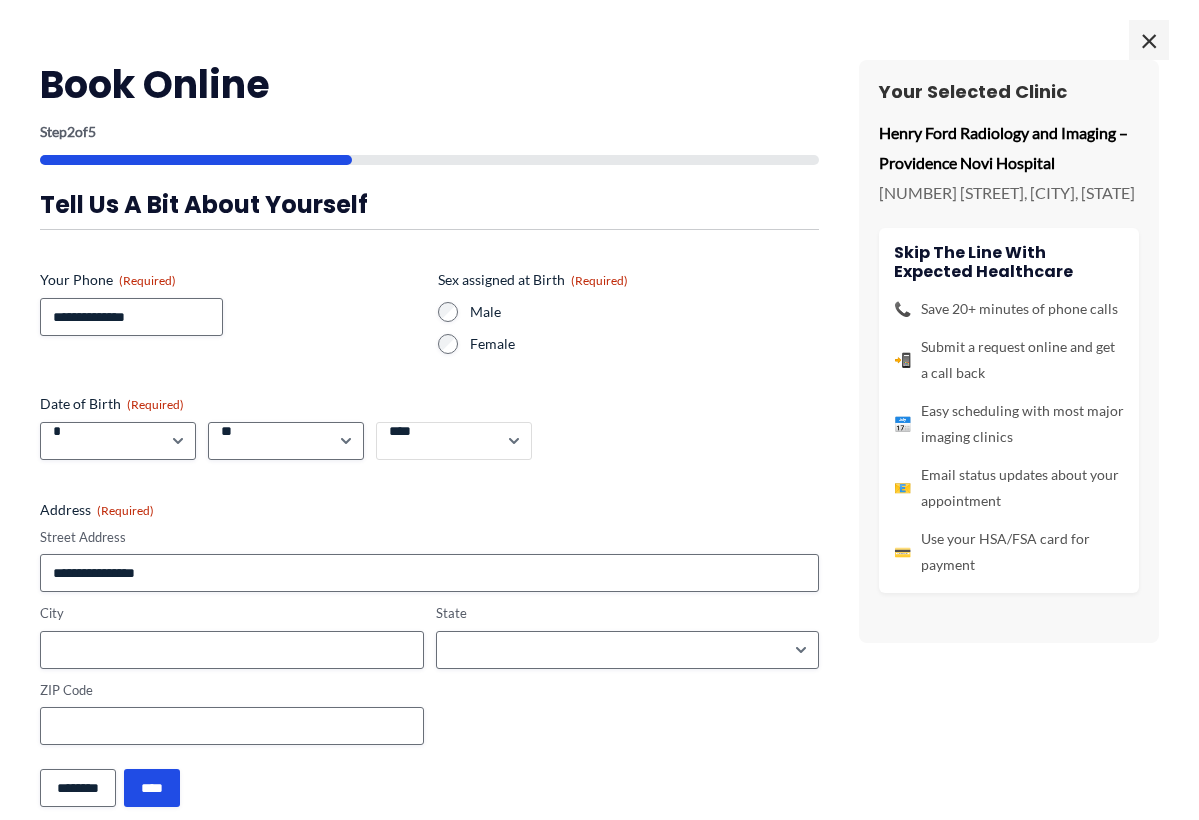 select on "****" 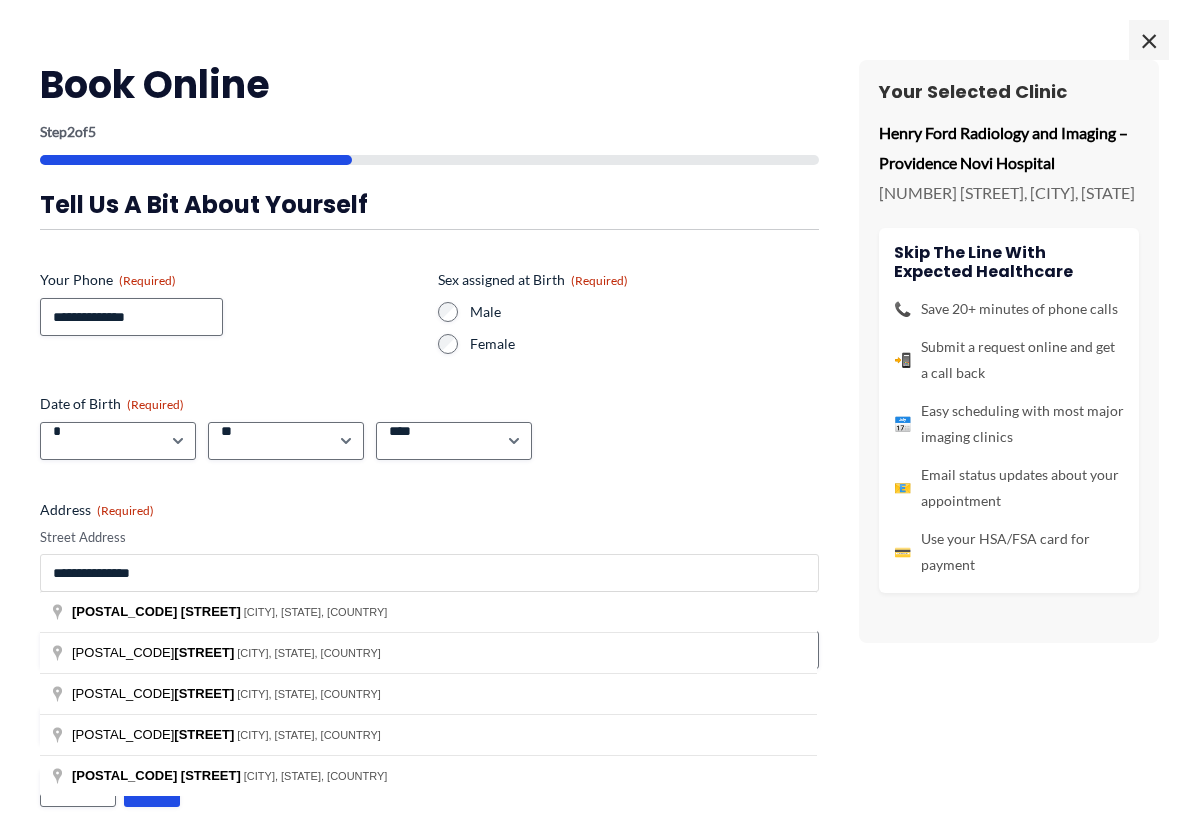 type on "**********" 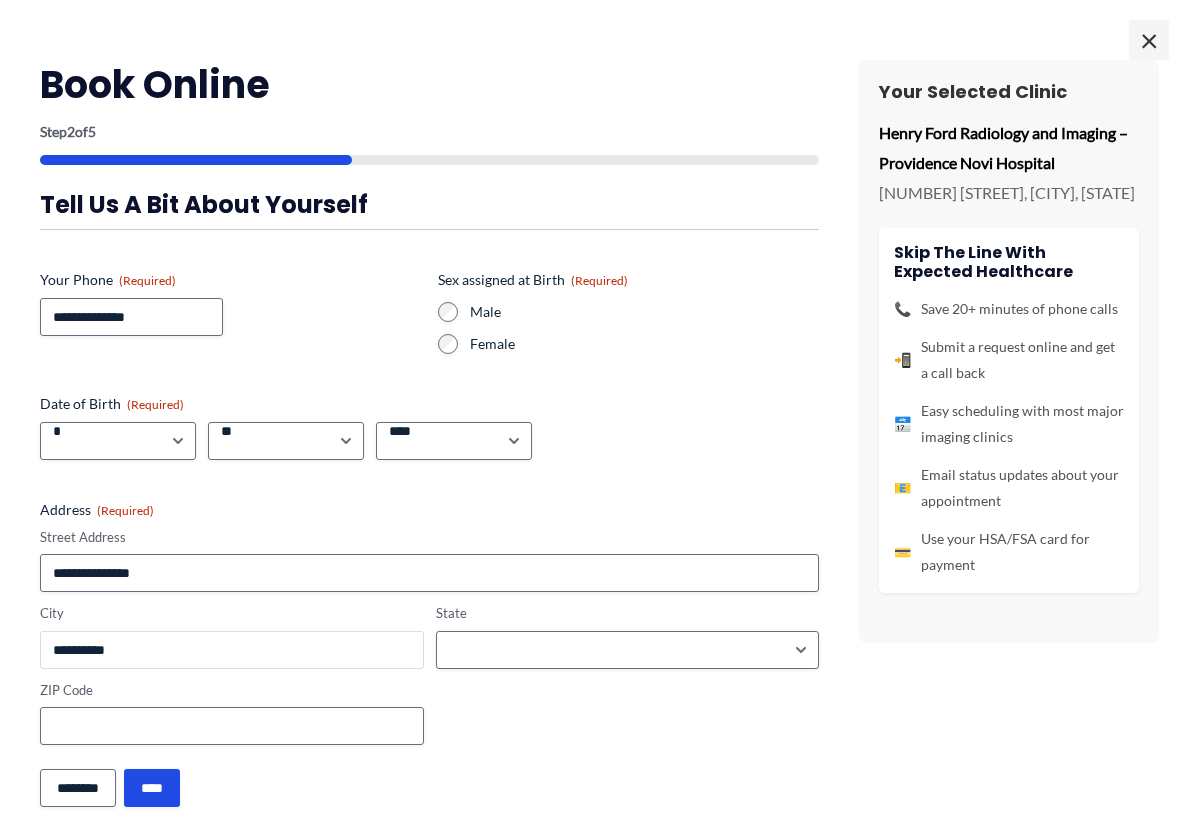 type on "**********" 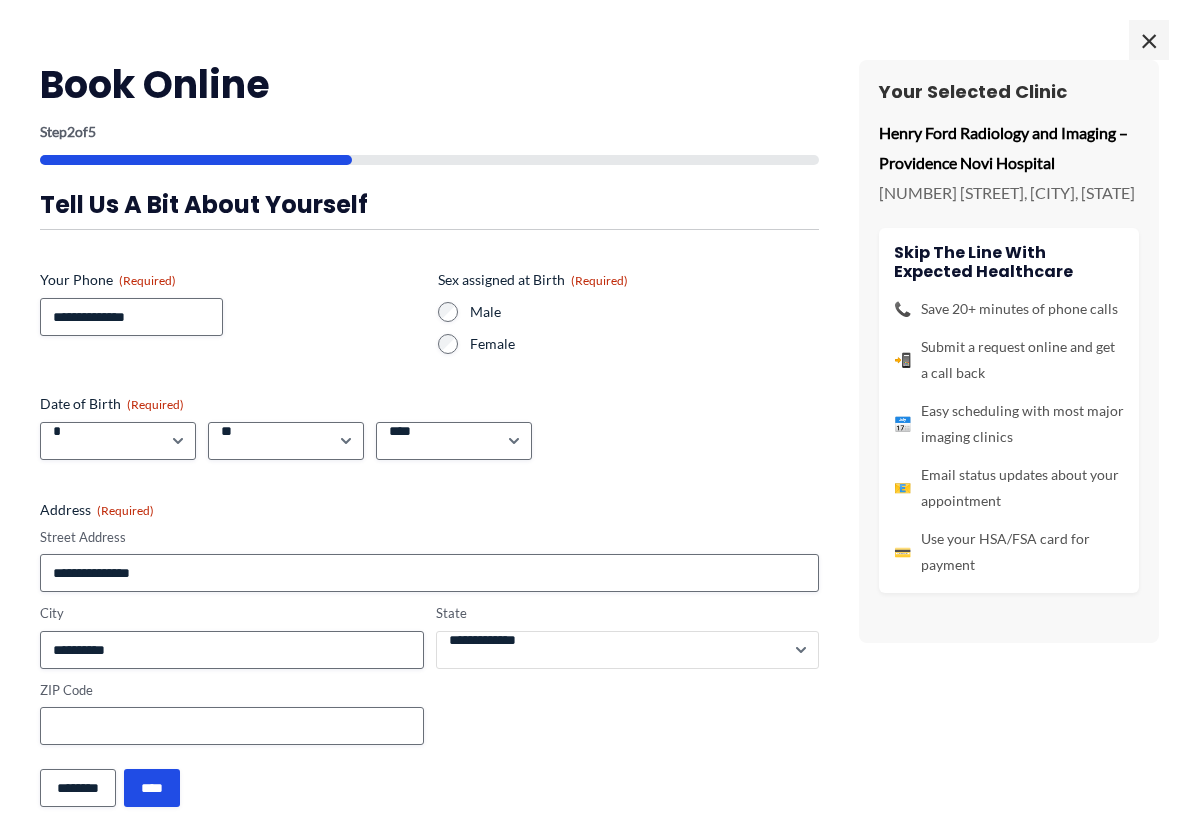 select on "********" 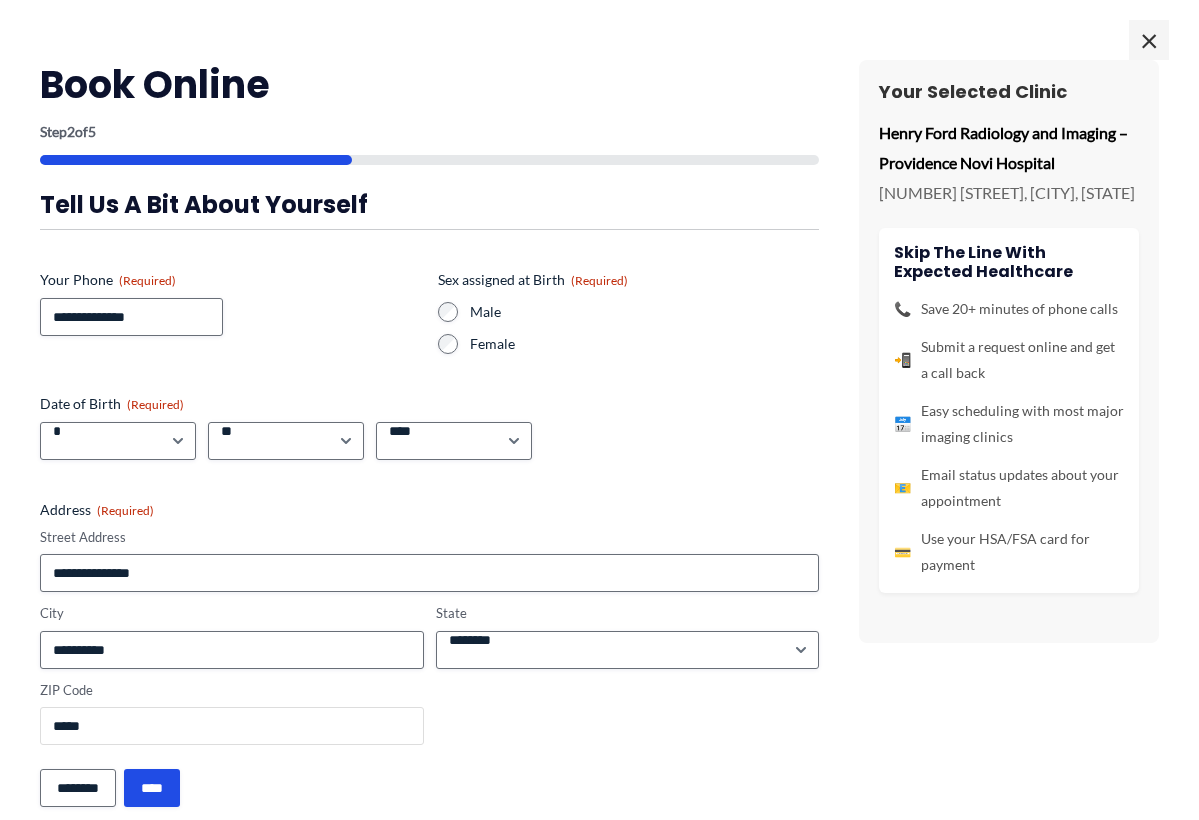 type on "*****" 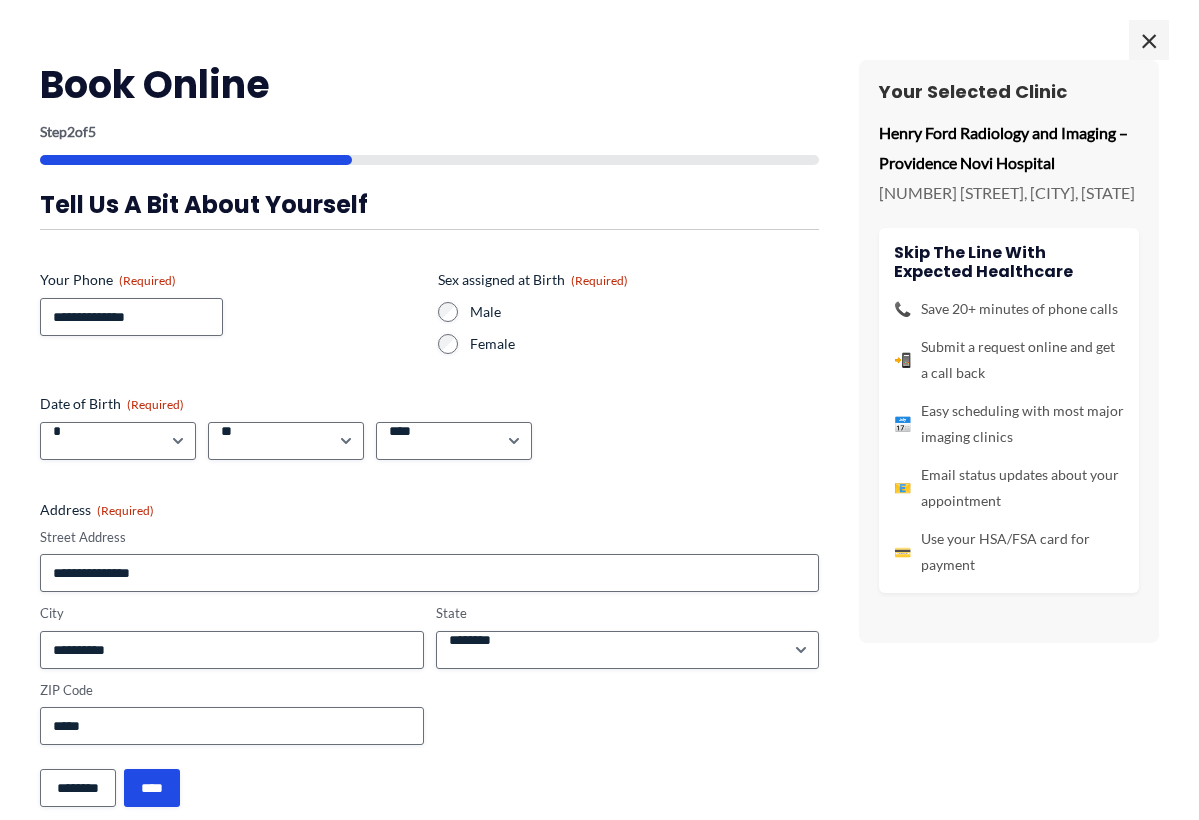 click on "**********" at bounding box center [429, 498] 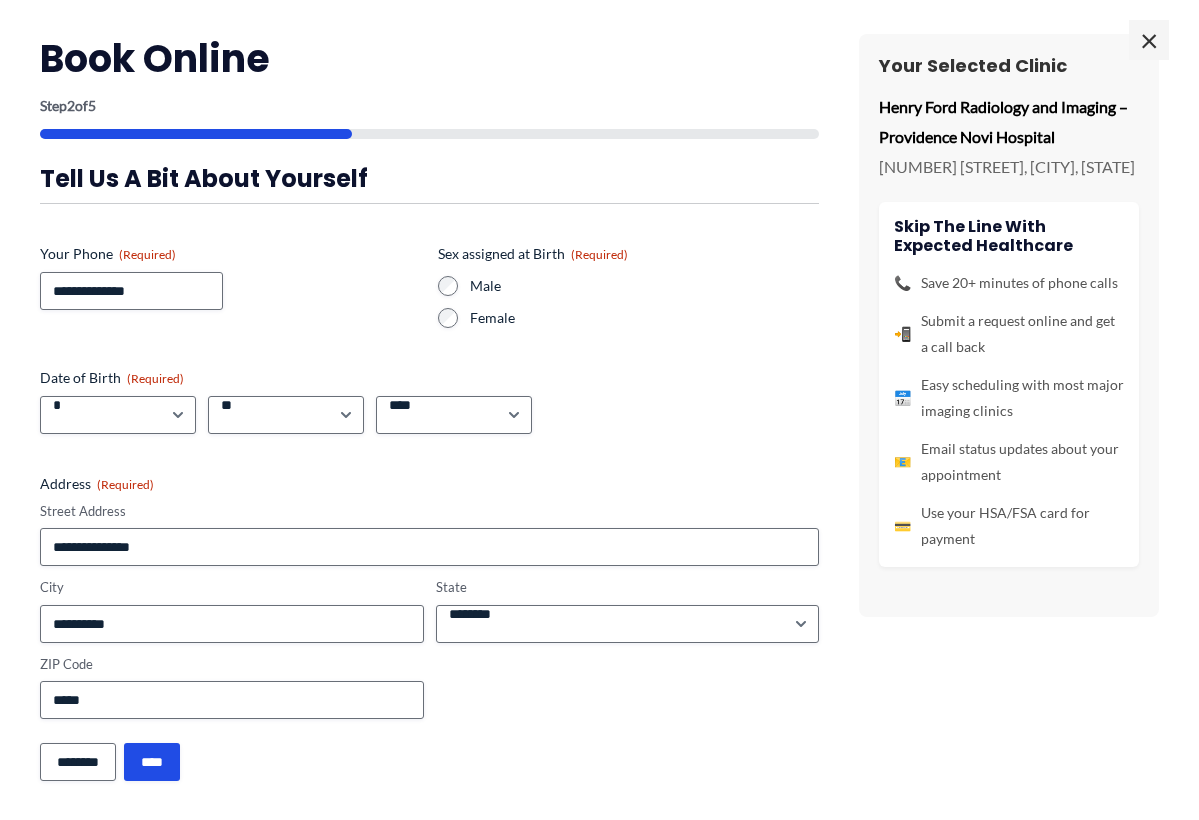 scroll, scrollTop: 25, scrollLeft: 0, axis: vertical 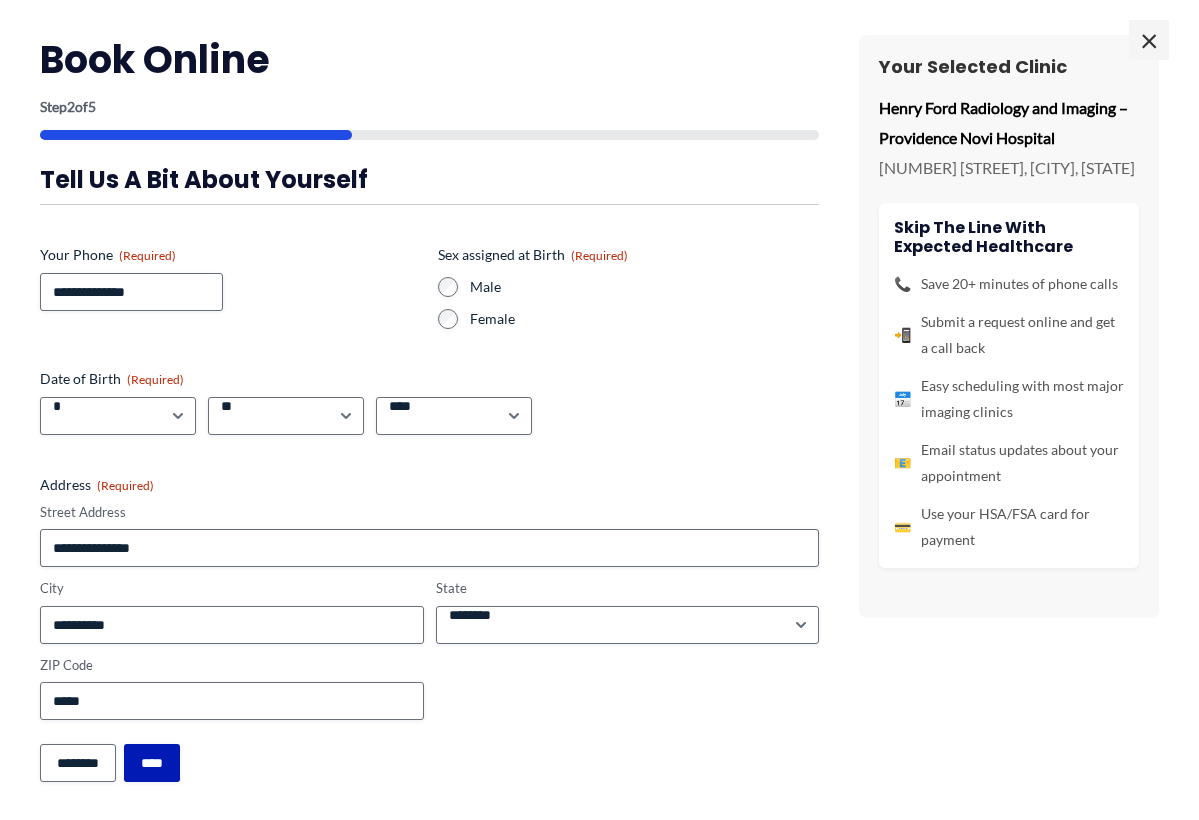 click on "****" at bounding box center [152, 763] 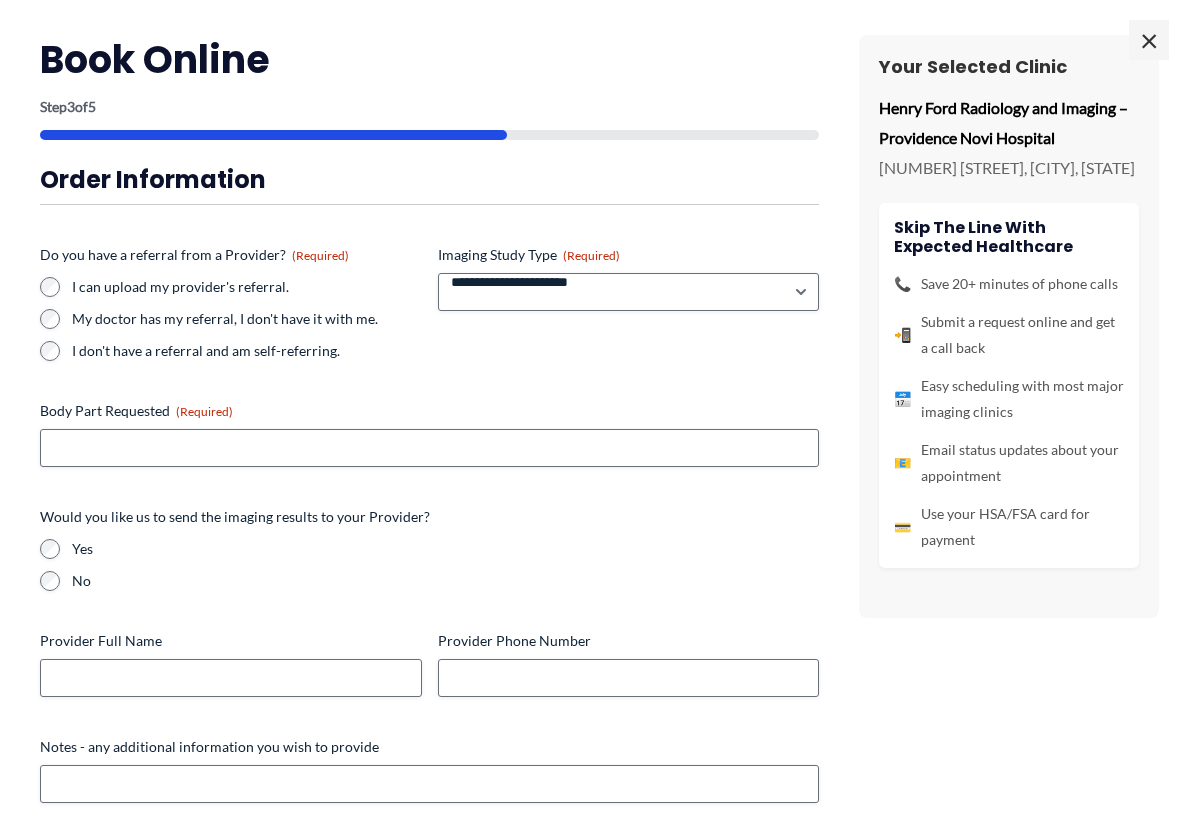 scroll, scrollTop: 23, scrollLeft: 0, axis: vertical 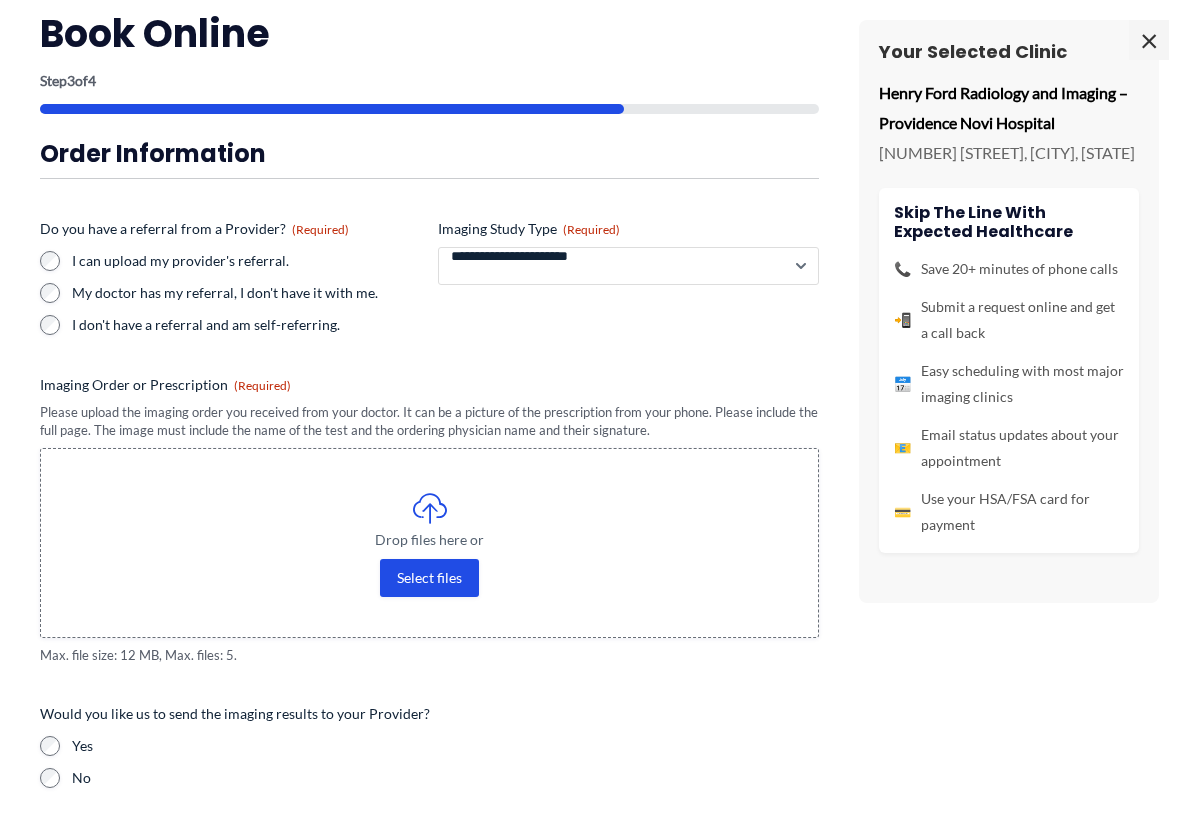 select on "***" 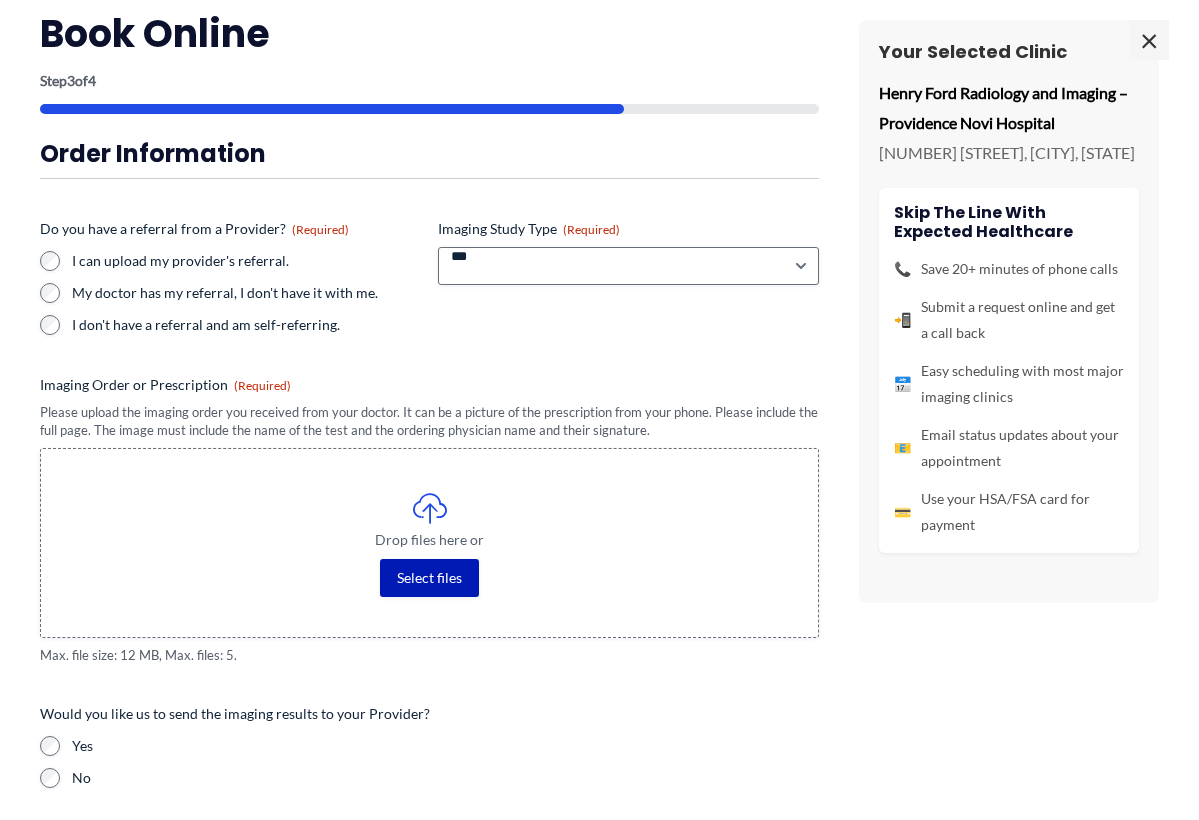 click on "Select files" at bounding box center (429, 578) 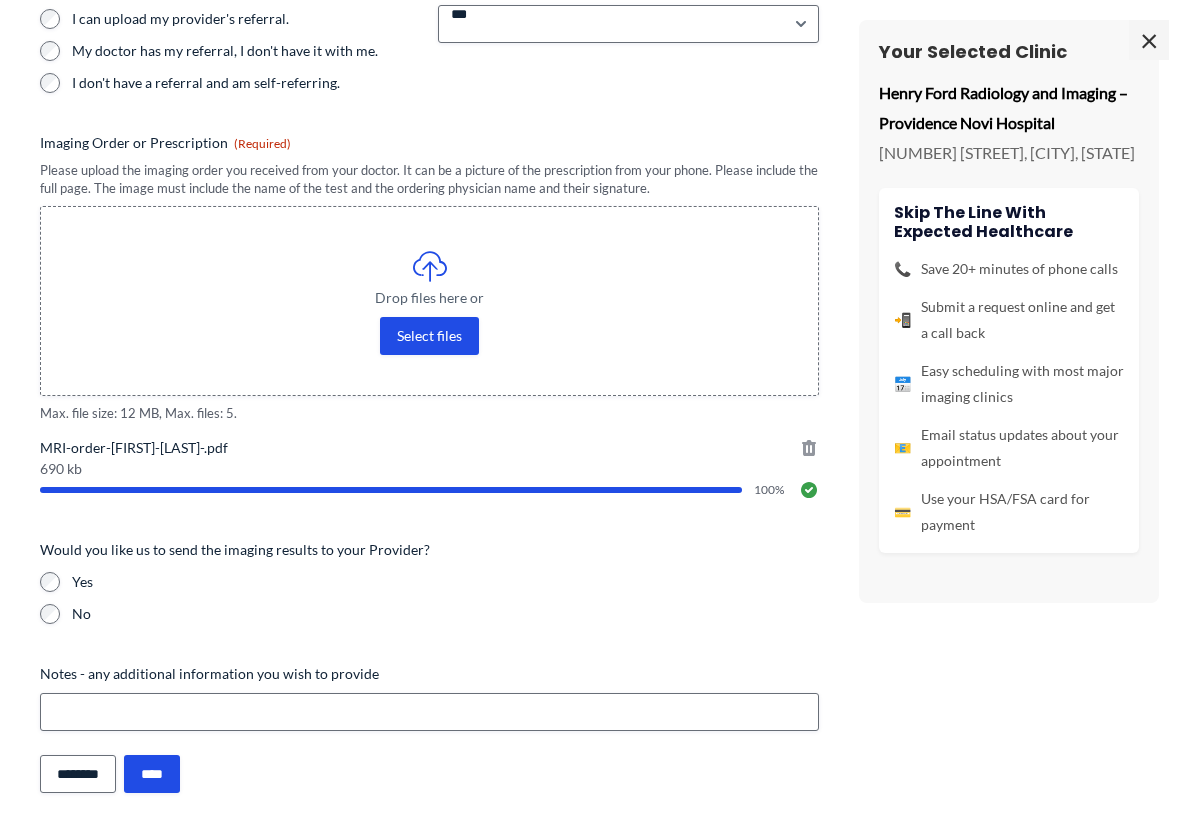 scroll, scrollTop: 298, scrollLeft: 0, axis: vertical 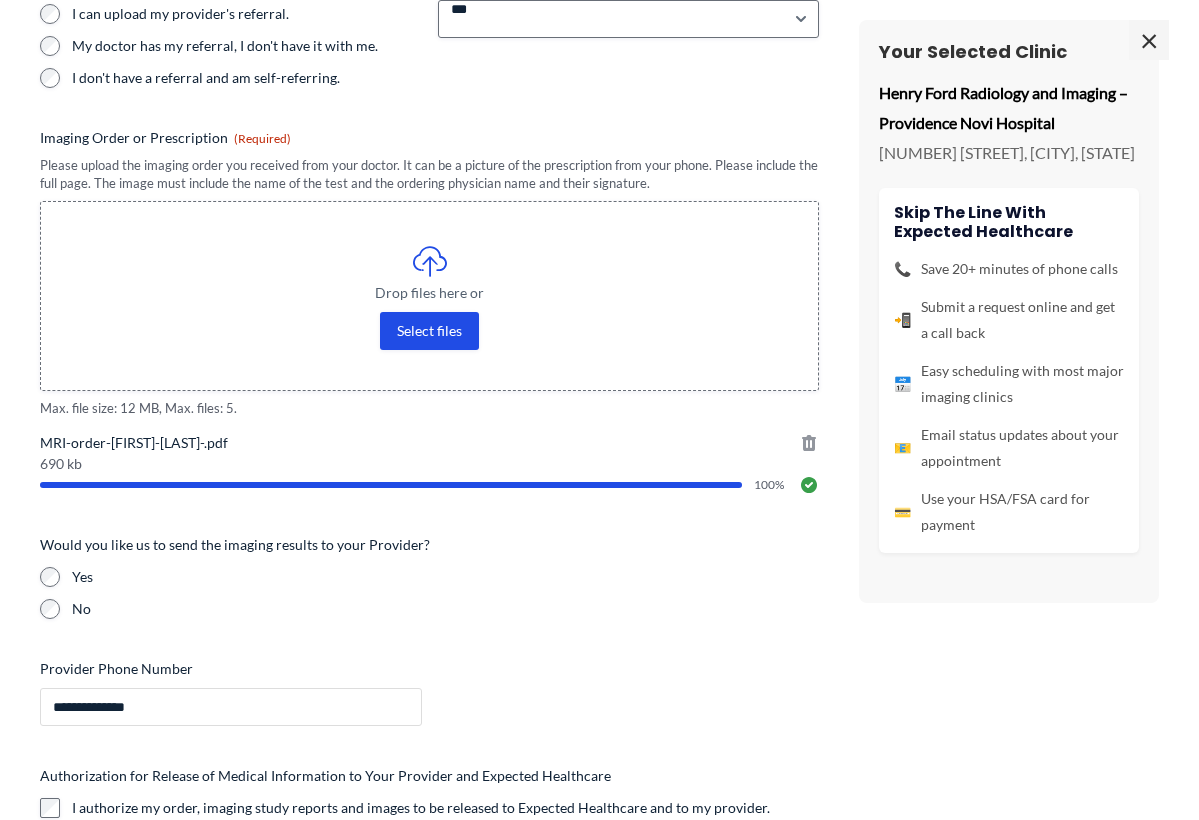 click on "**********" at bounding box center [231, 707] 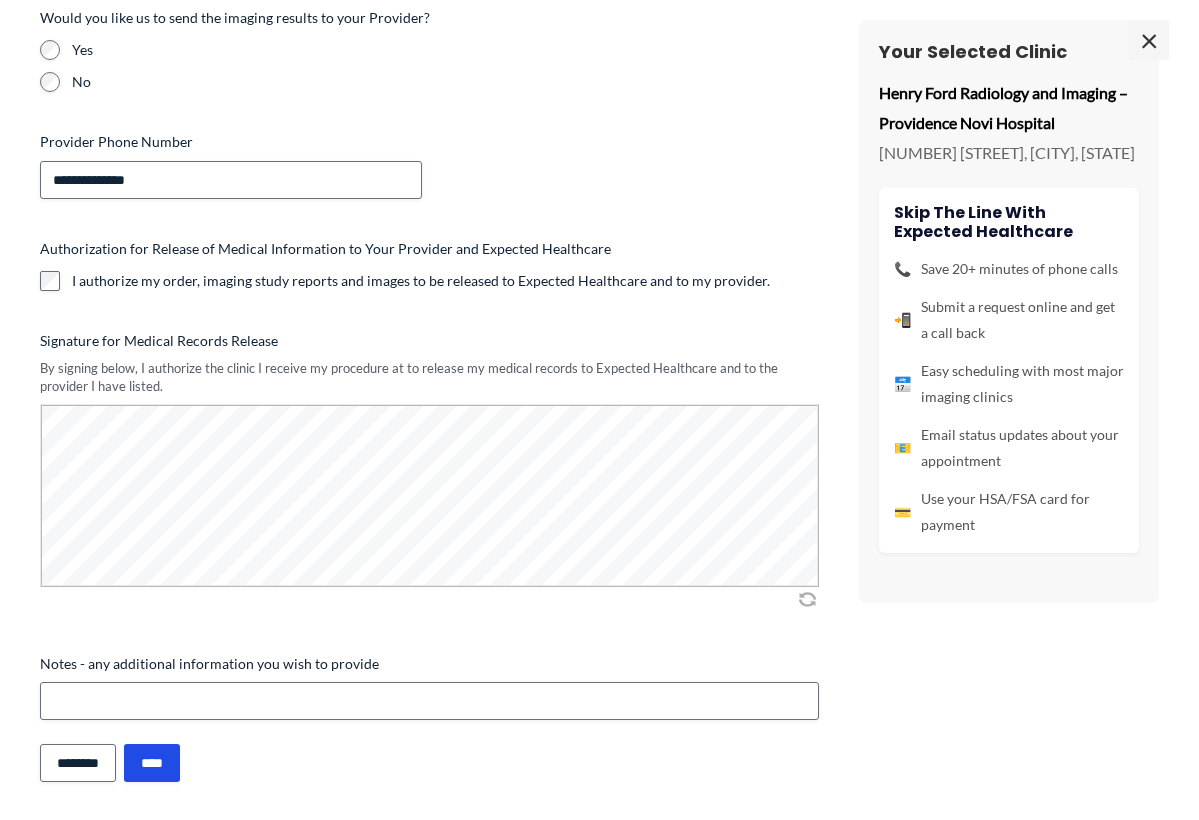scroll, scrollTop: 823, scrollLeft: 0, axis: vertical 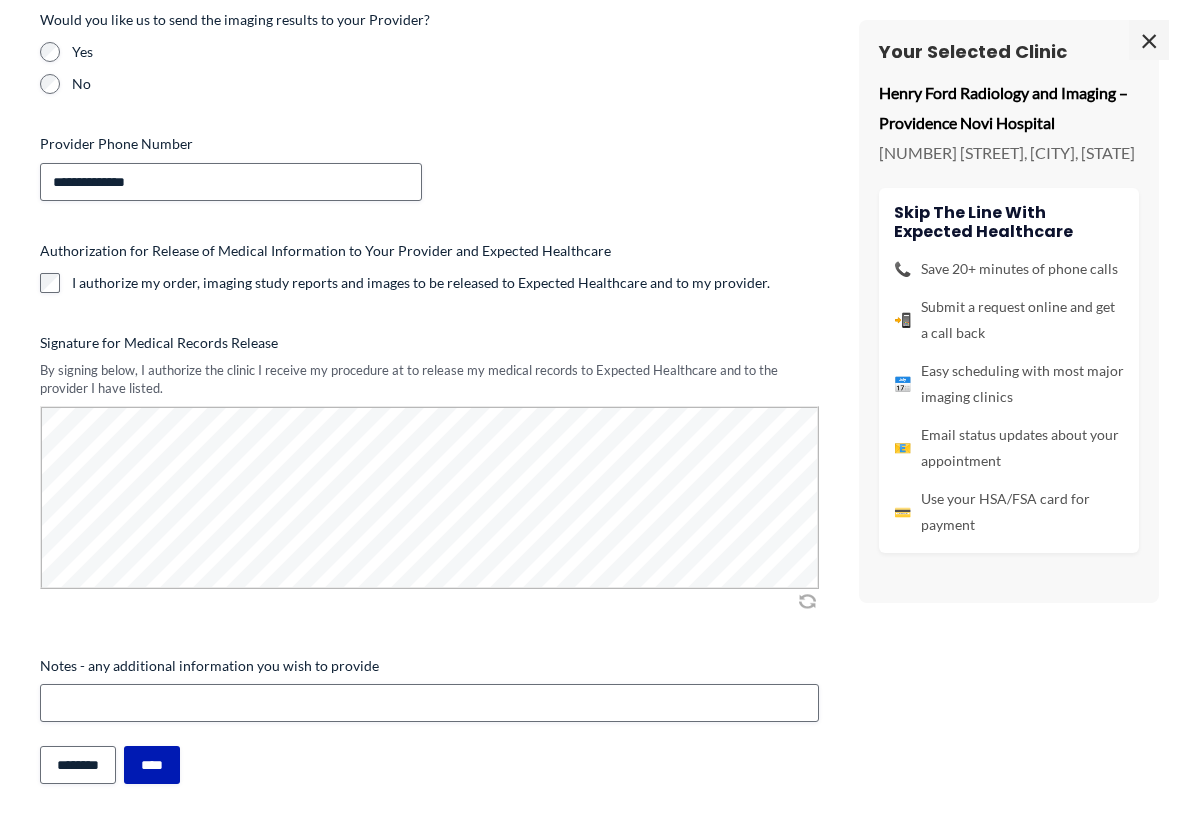 click on "****" at bounding box center [152, 765] 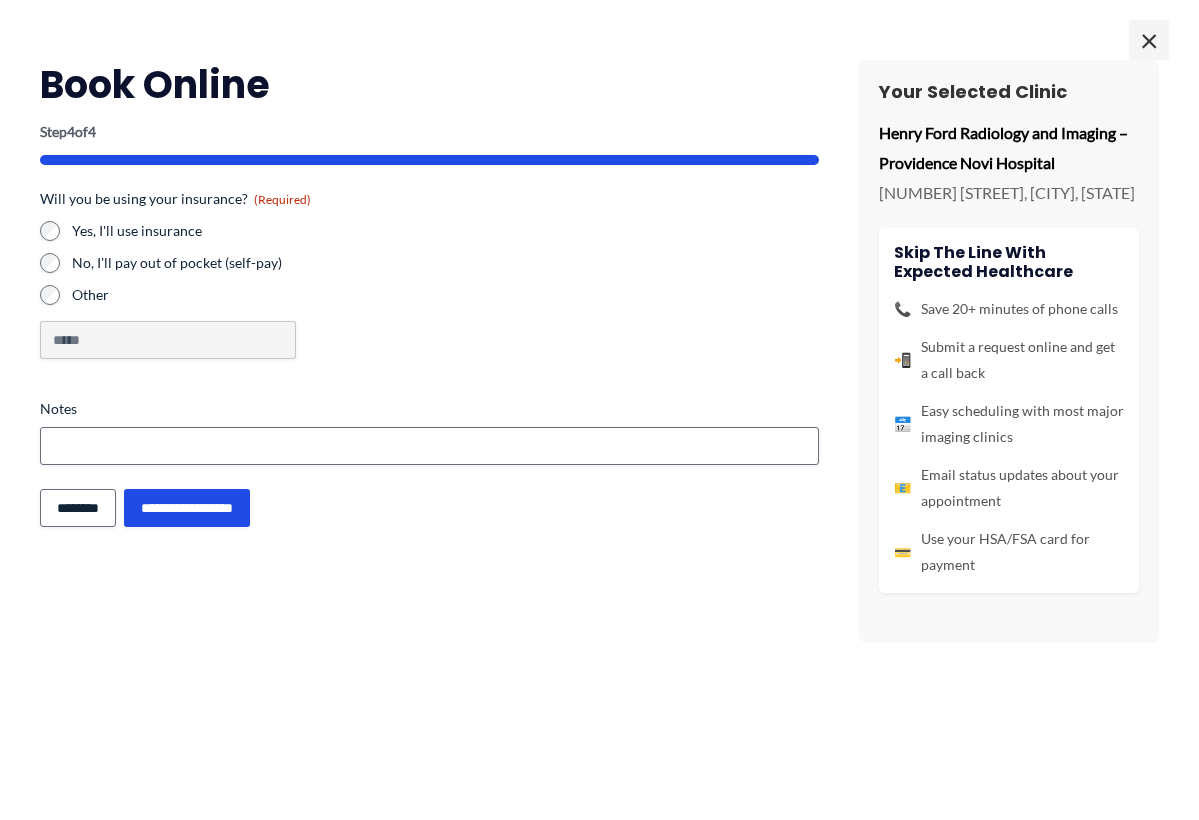 scroll, scrollTop: 0, scrollLeft: 0, axis: both 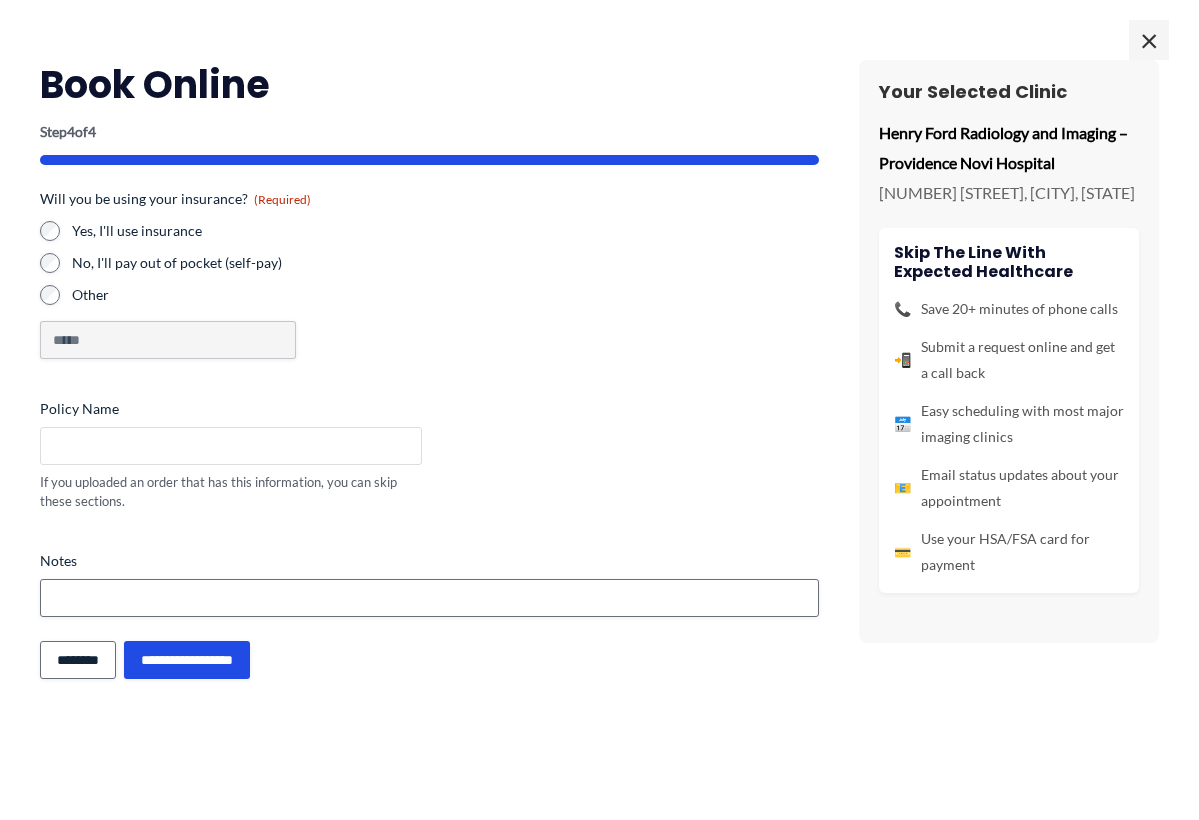 click on "Policy Name" at bounding box center (231, 446) 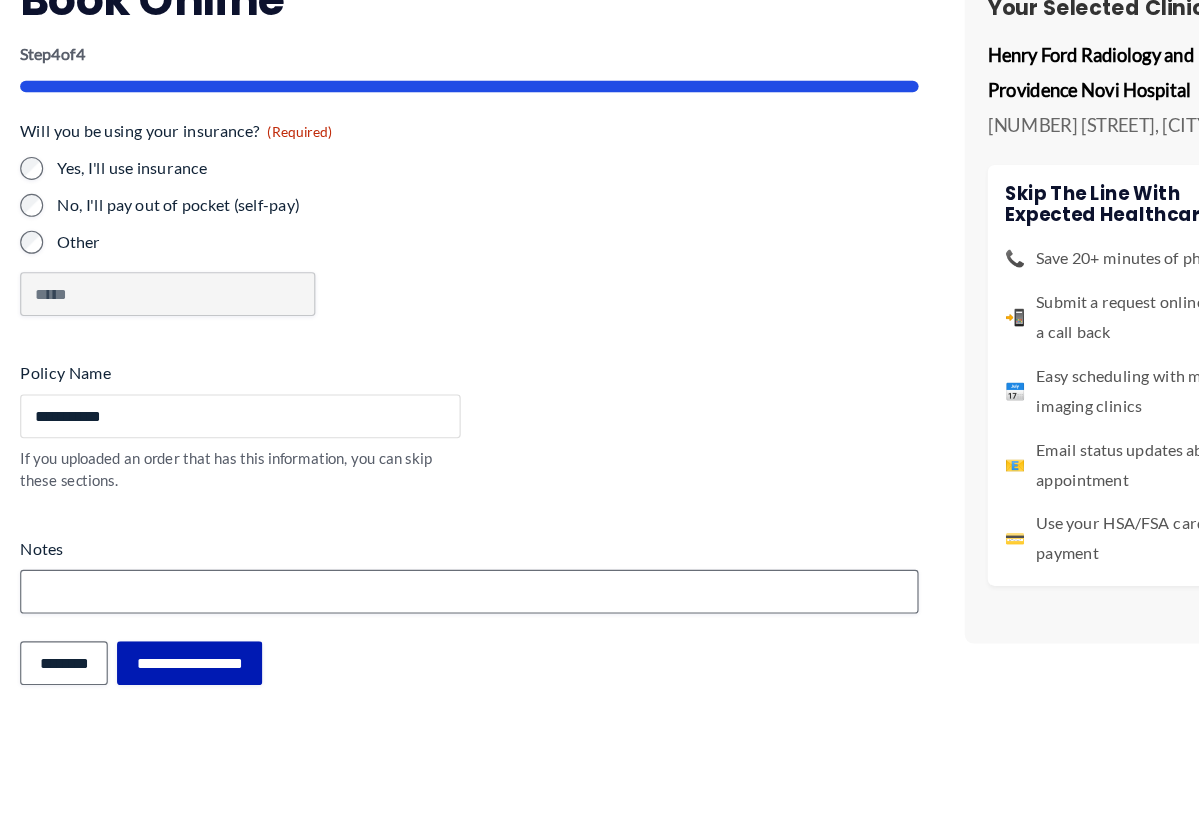 type on "**********" 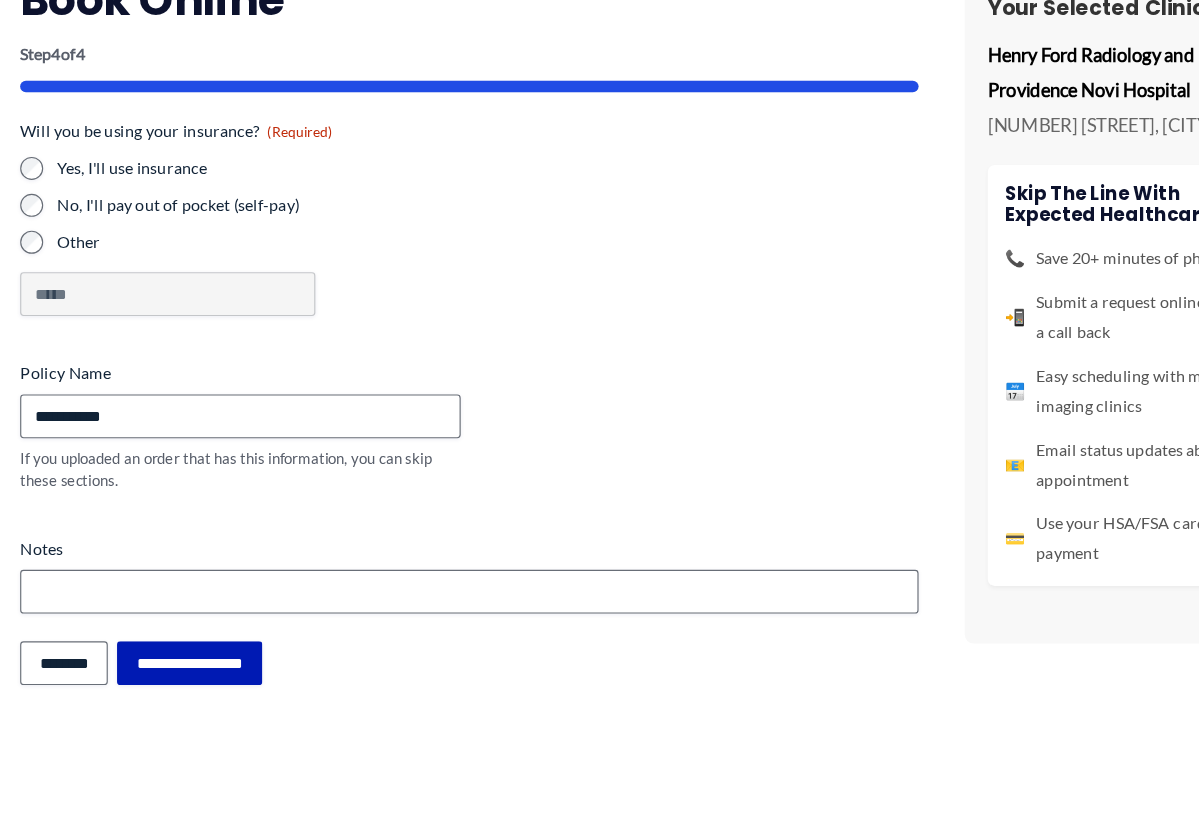 click on "**********" at bounding box center [187, 660] 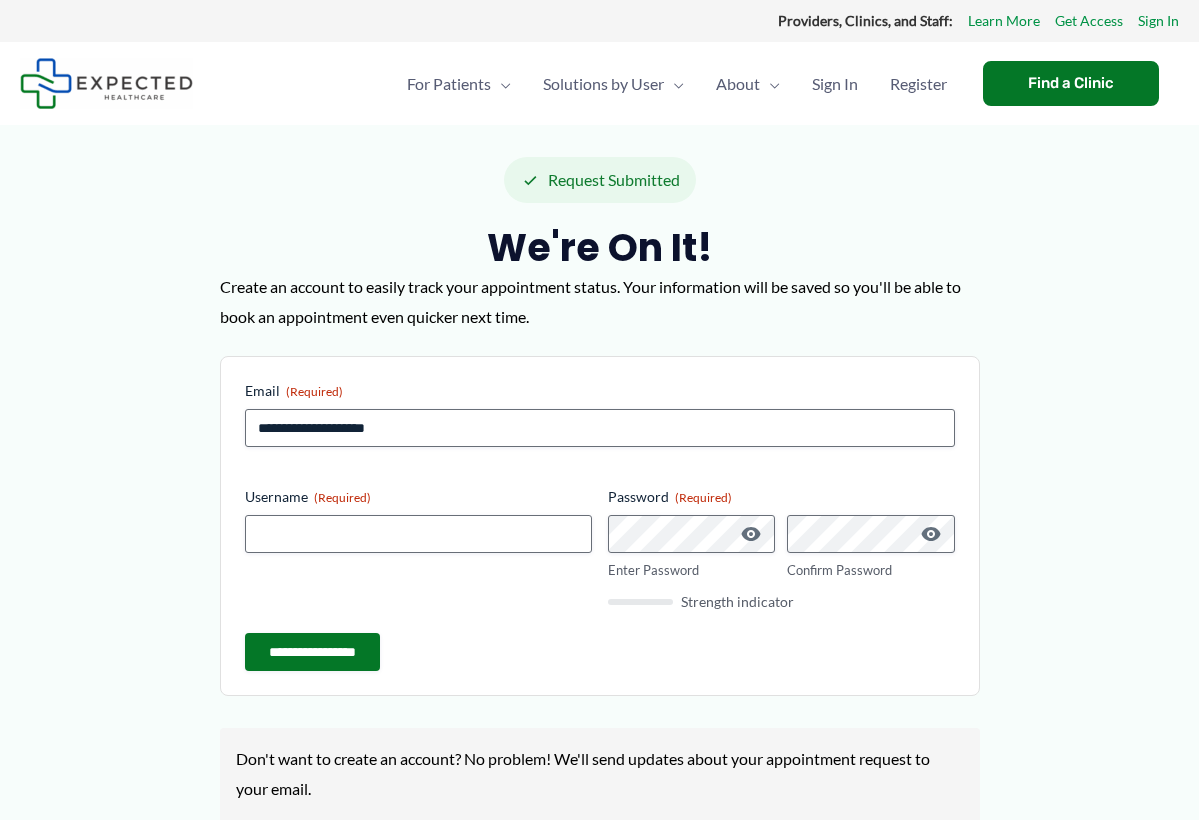 scroll, scrollTop: 0, scrollLeft: 0, axis: both 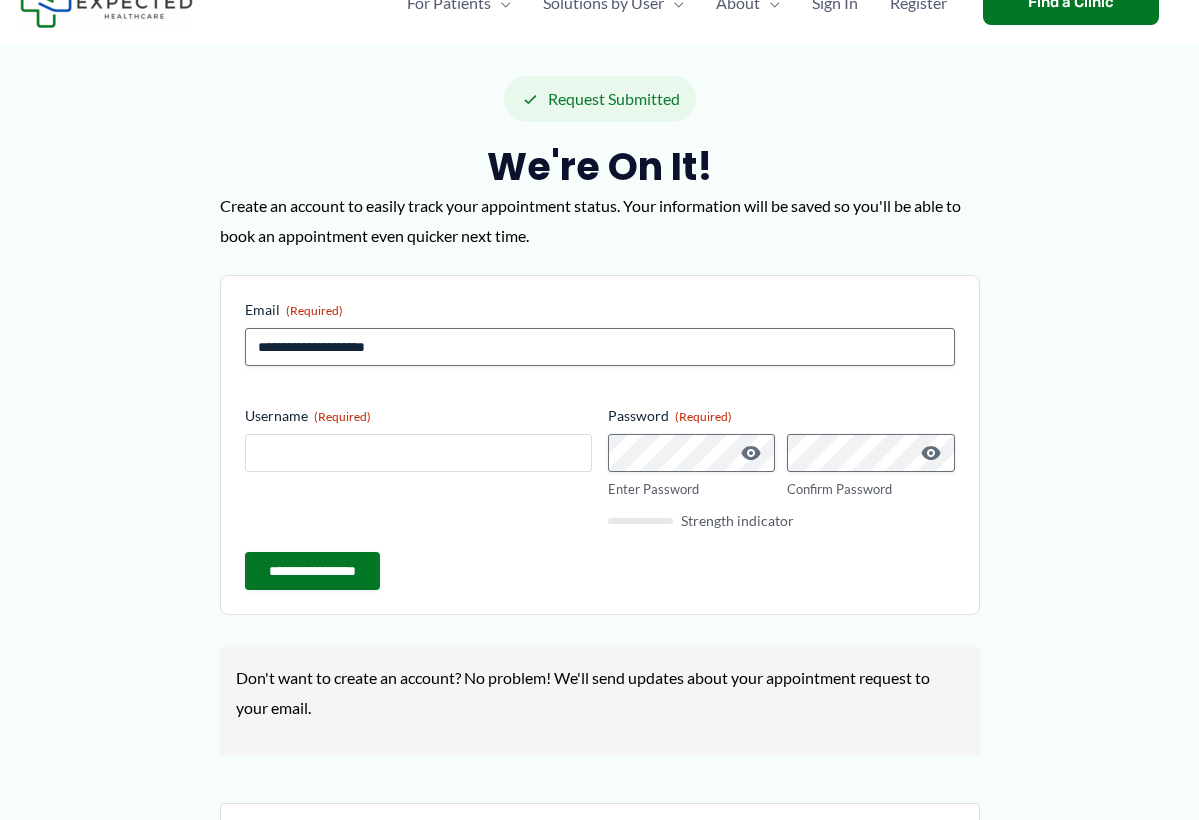click on "Username (Required)" at bounding box center (418, 453) 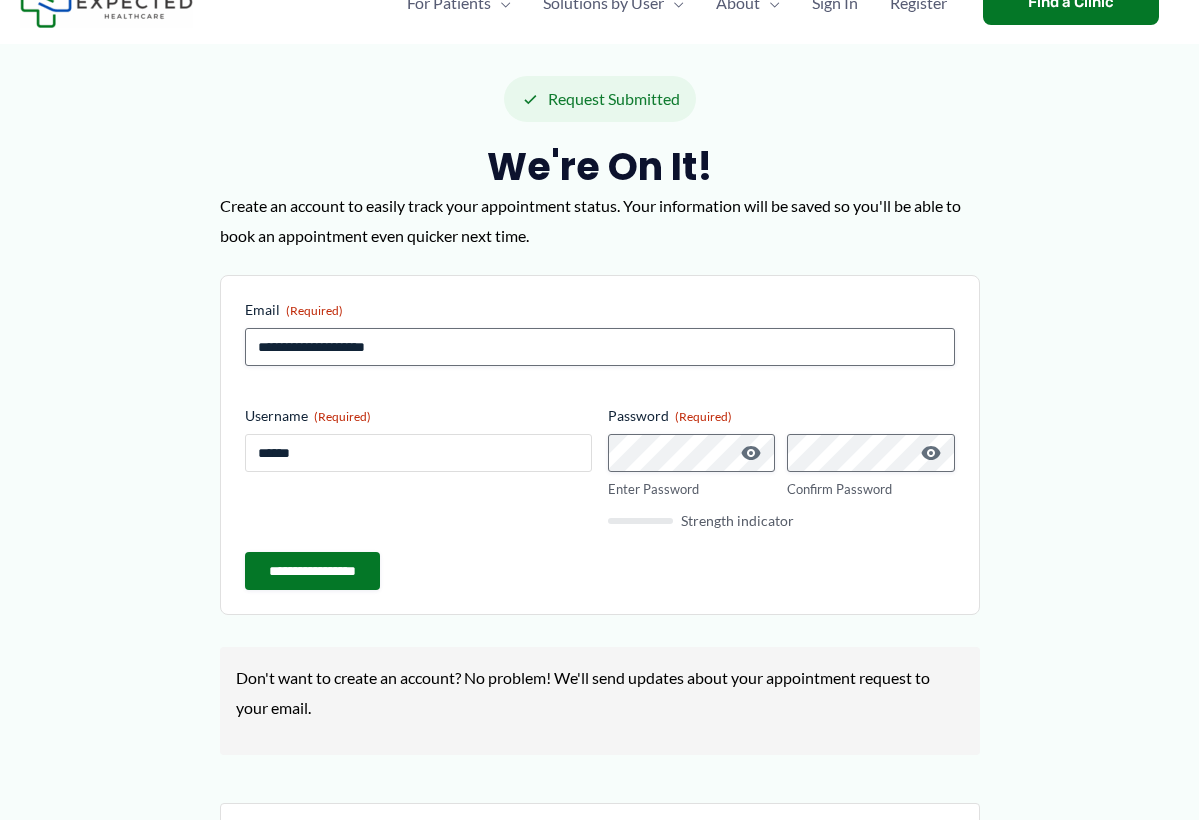 type on "******" 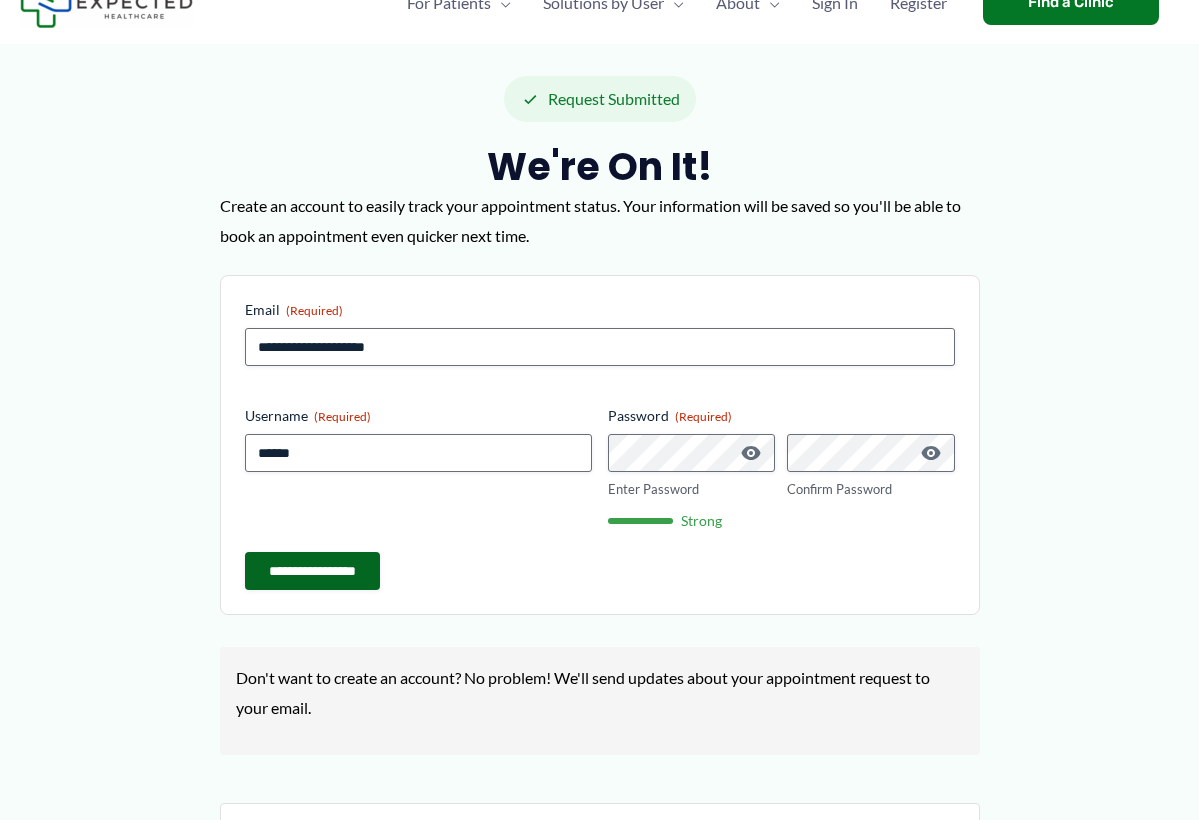 click on "**********" at bounding box center (312, 571) 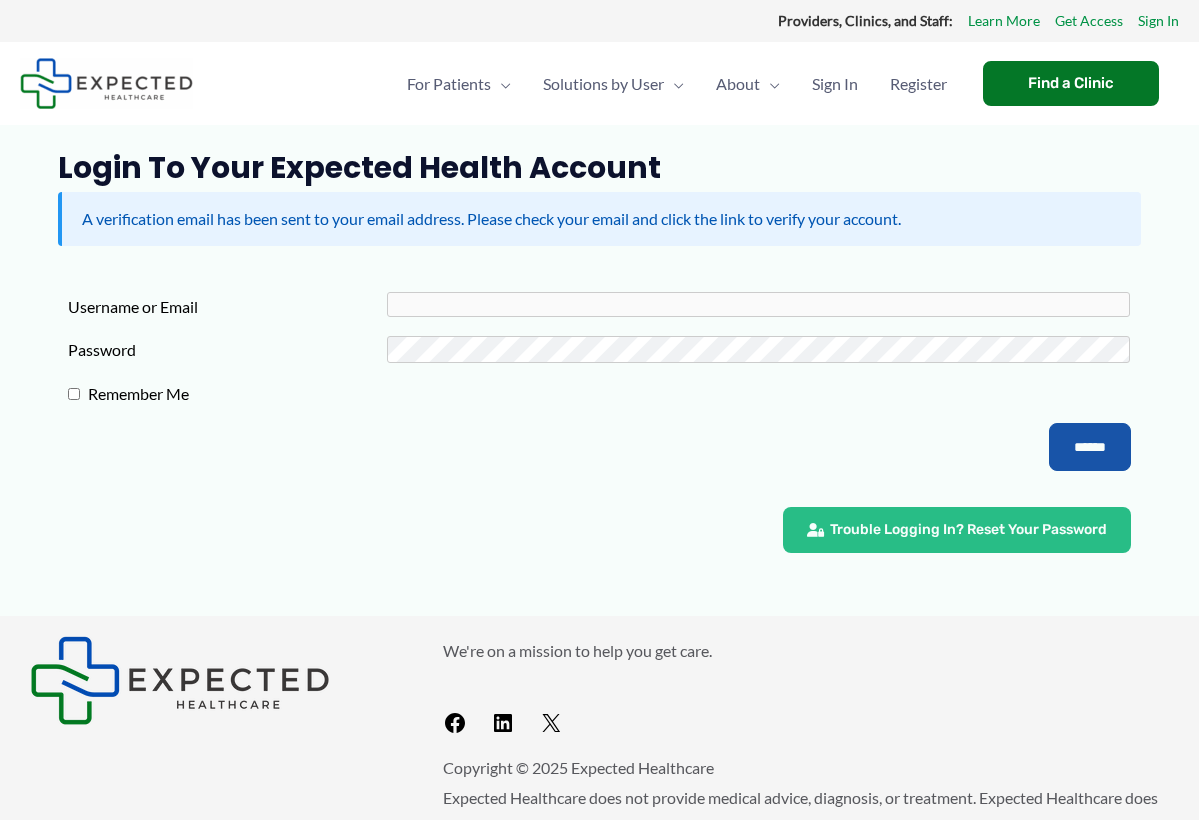 scroll, scrollTop: 0, scrollLeft: 0, axis: both 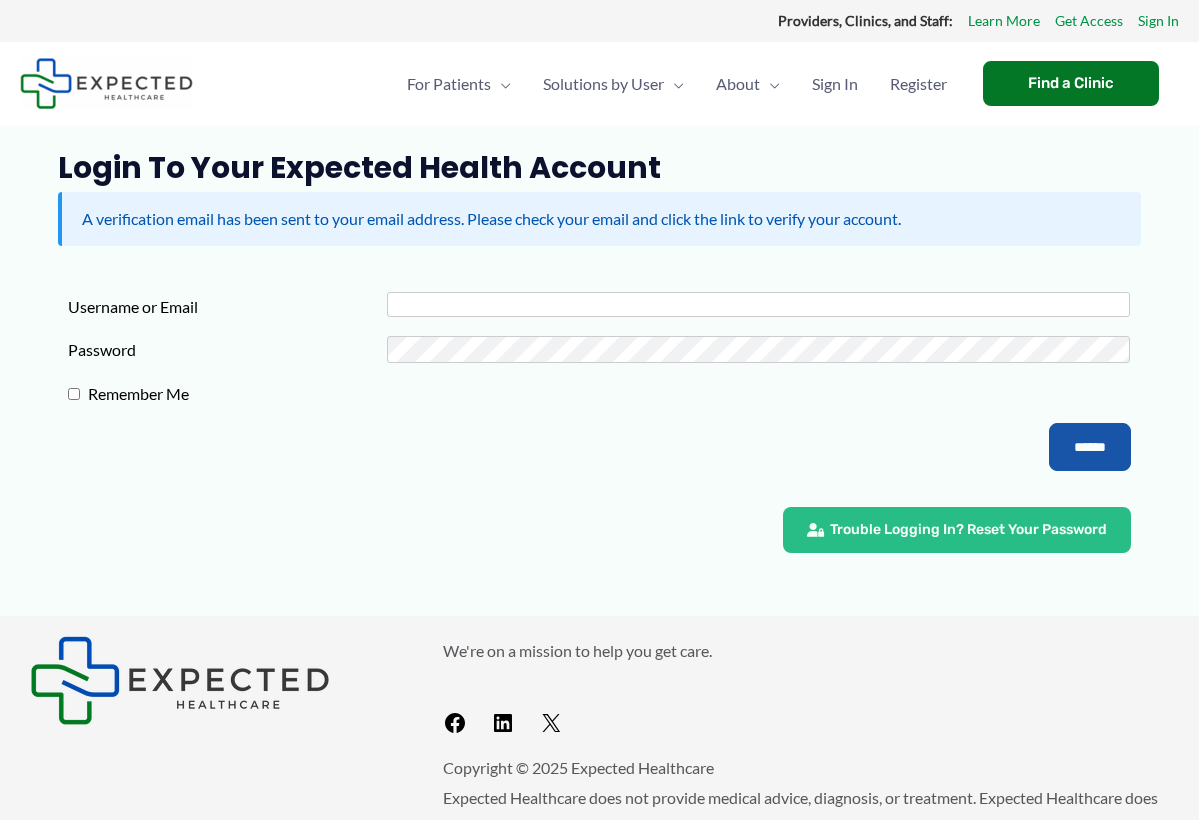 type on "******" 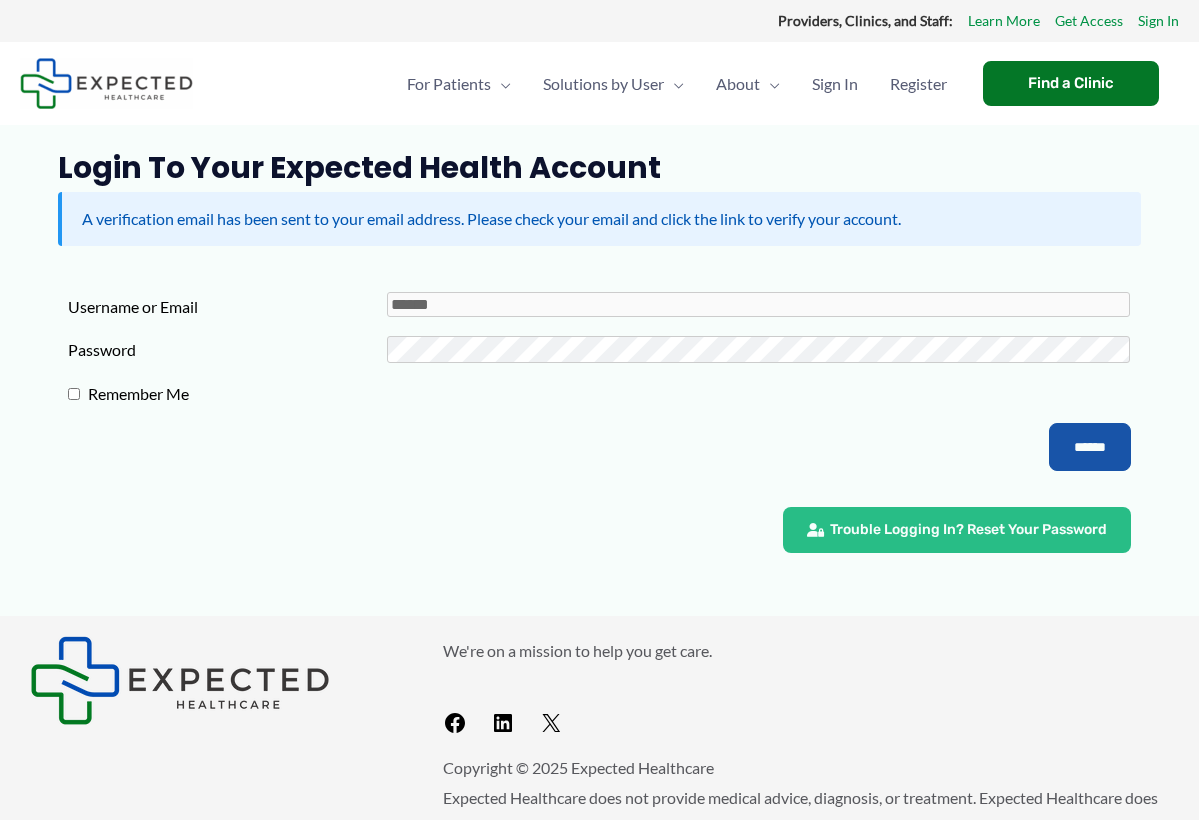 click on "******" at bounding box center (1090, 447) 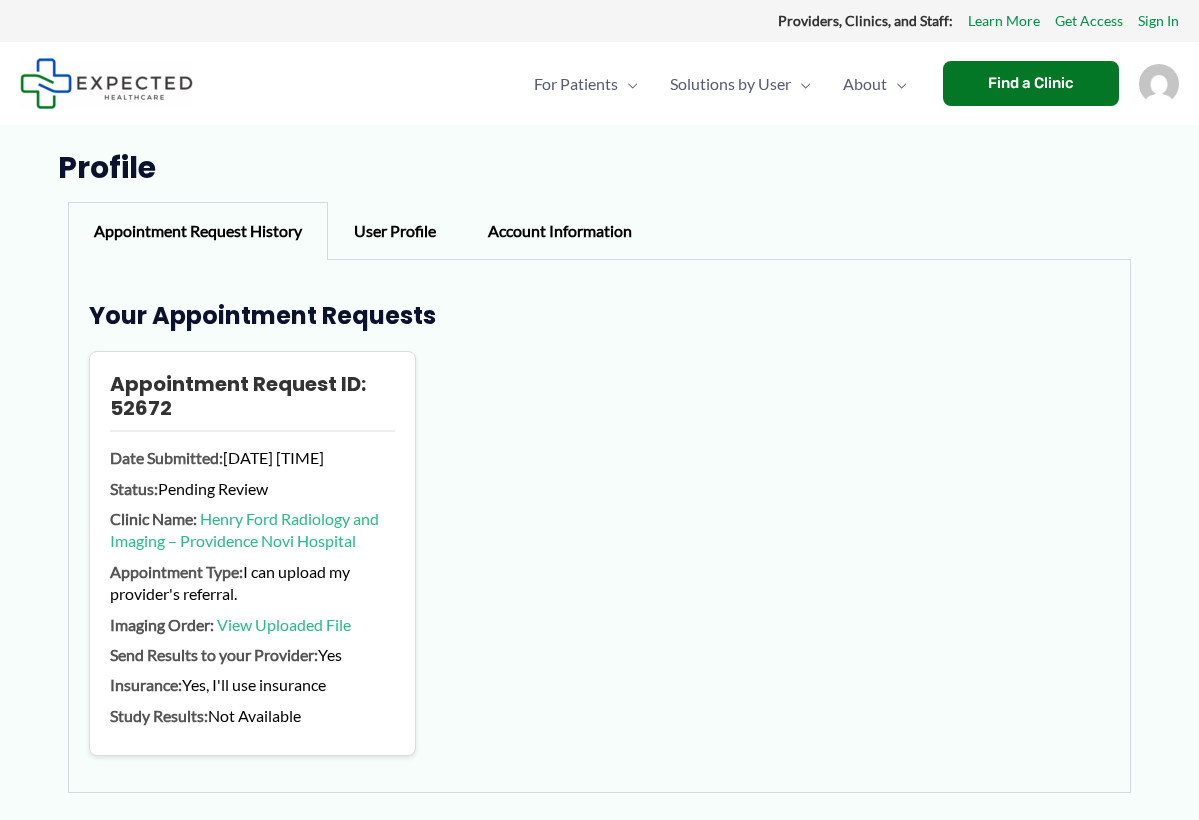 scroll, scrollTop: 0, scrollLeft: 0, axis: both 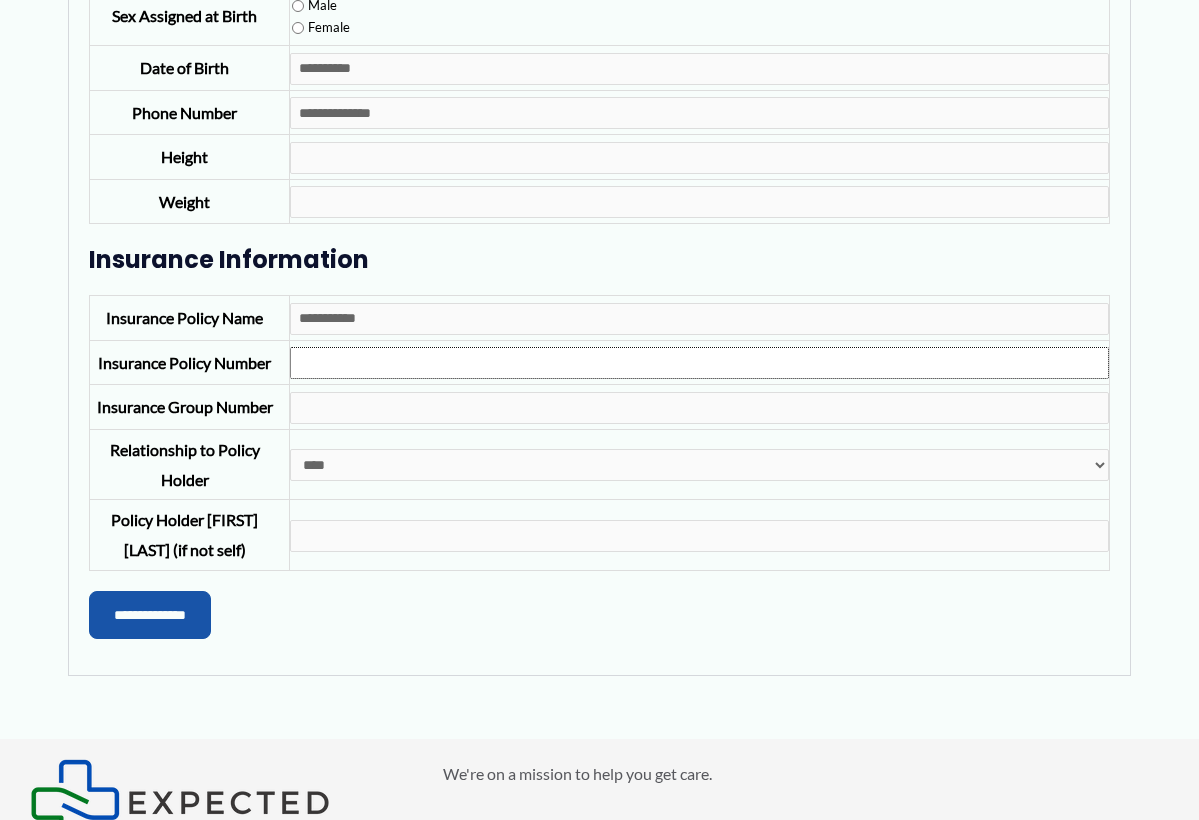 click on "Insurance Policy Number" at bounding box center [699, 363] 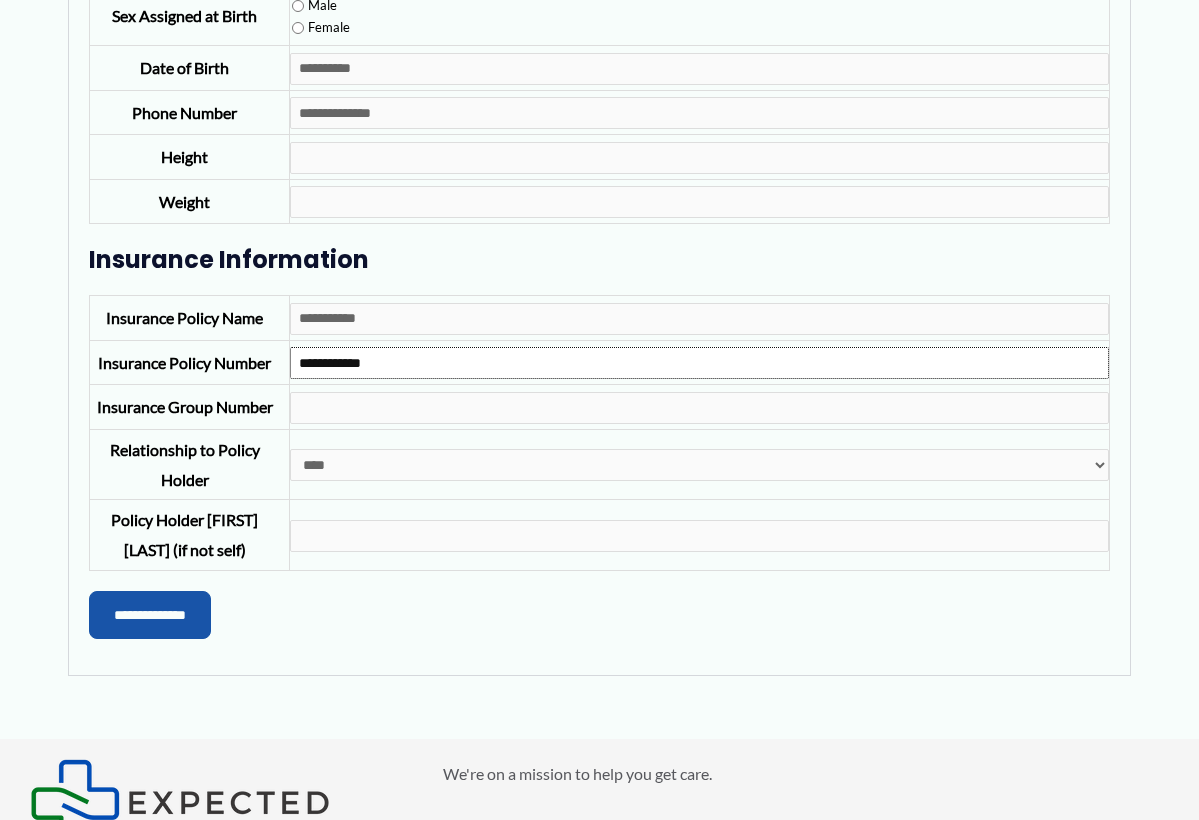 type on "**********" 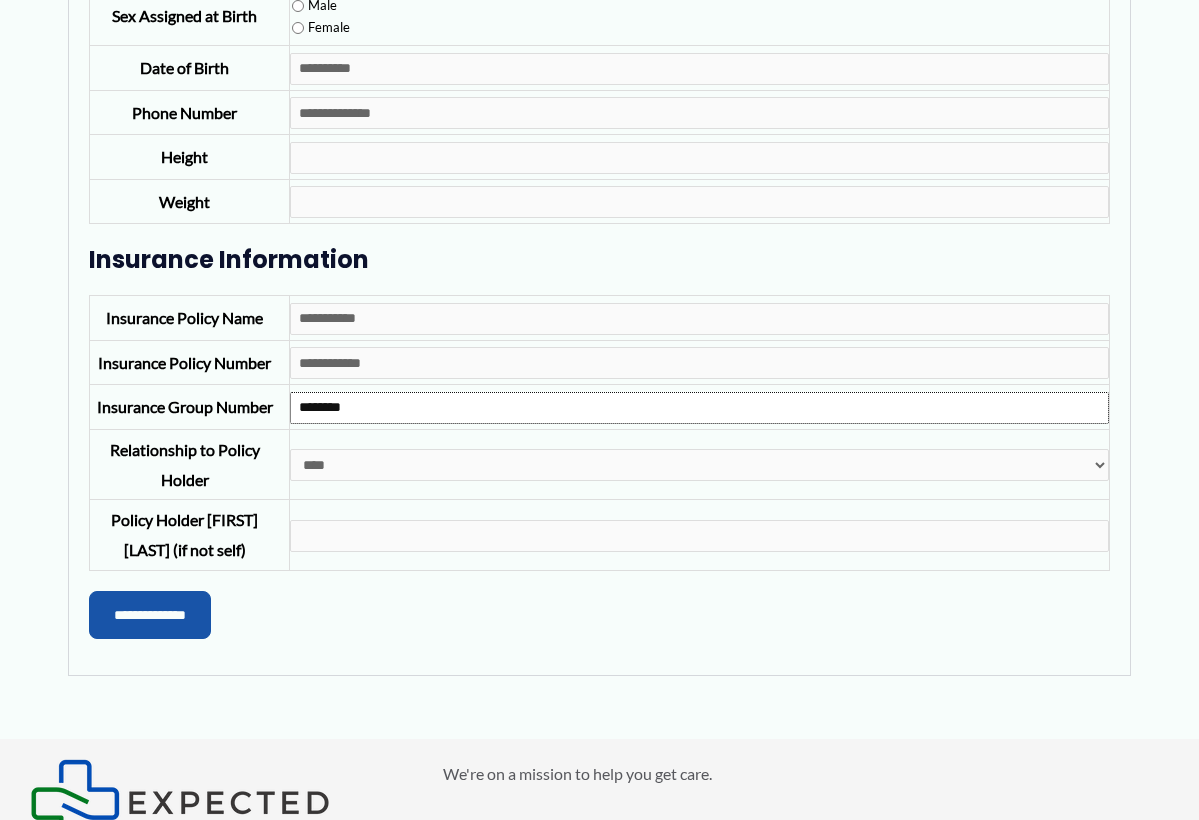 type on "********" 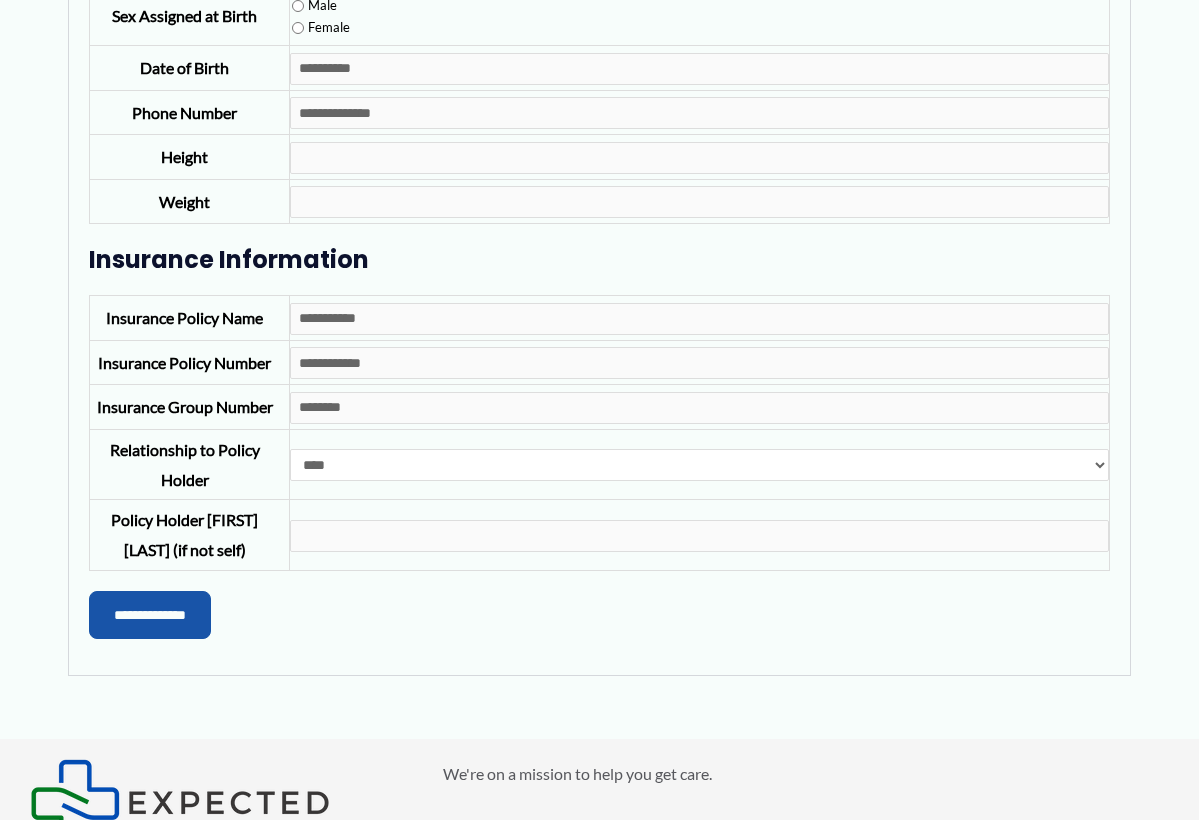 select on "*********" 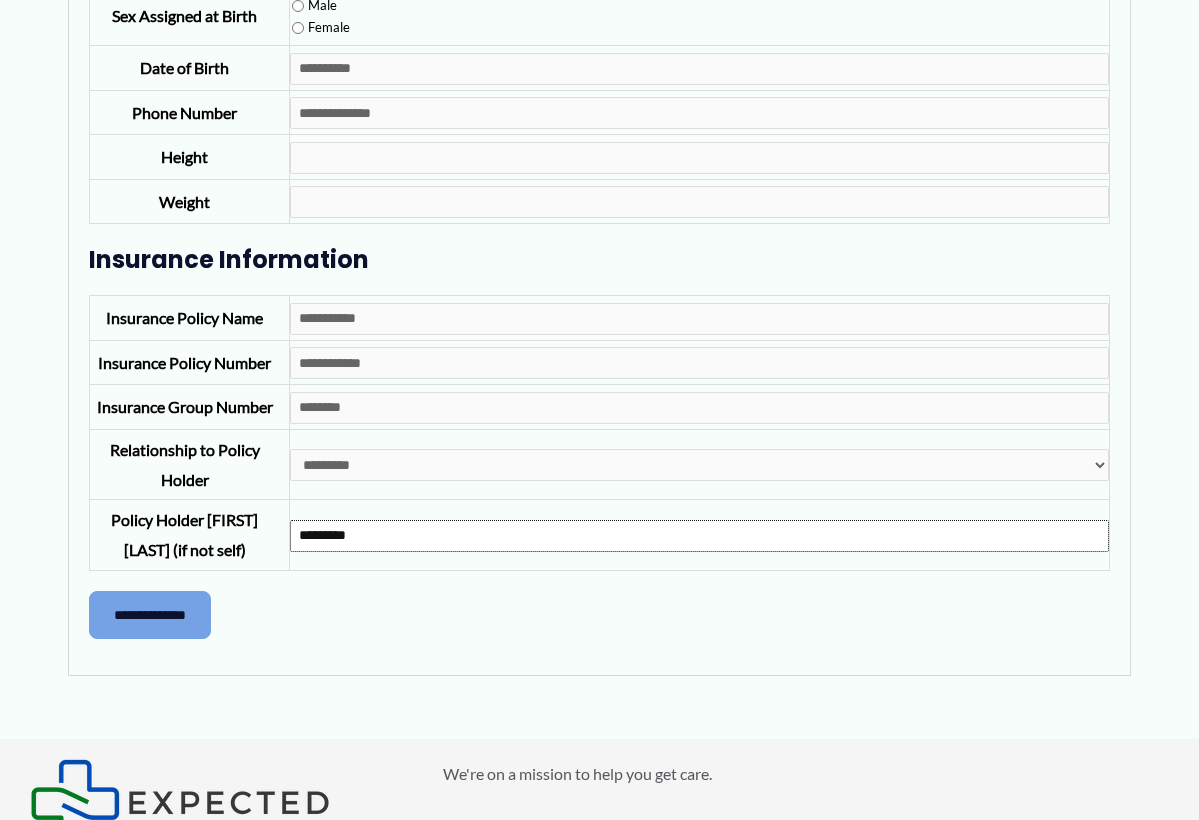 type on "*********" 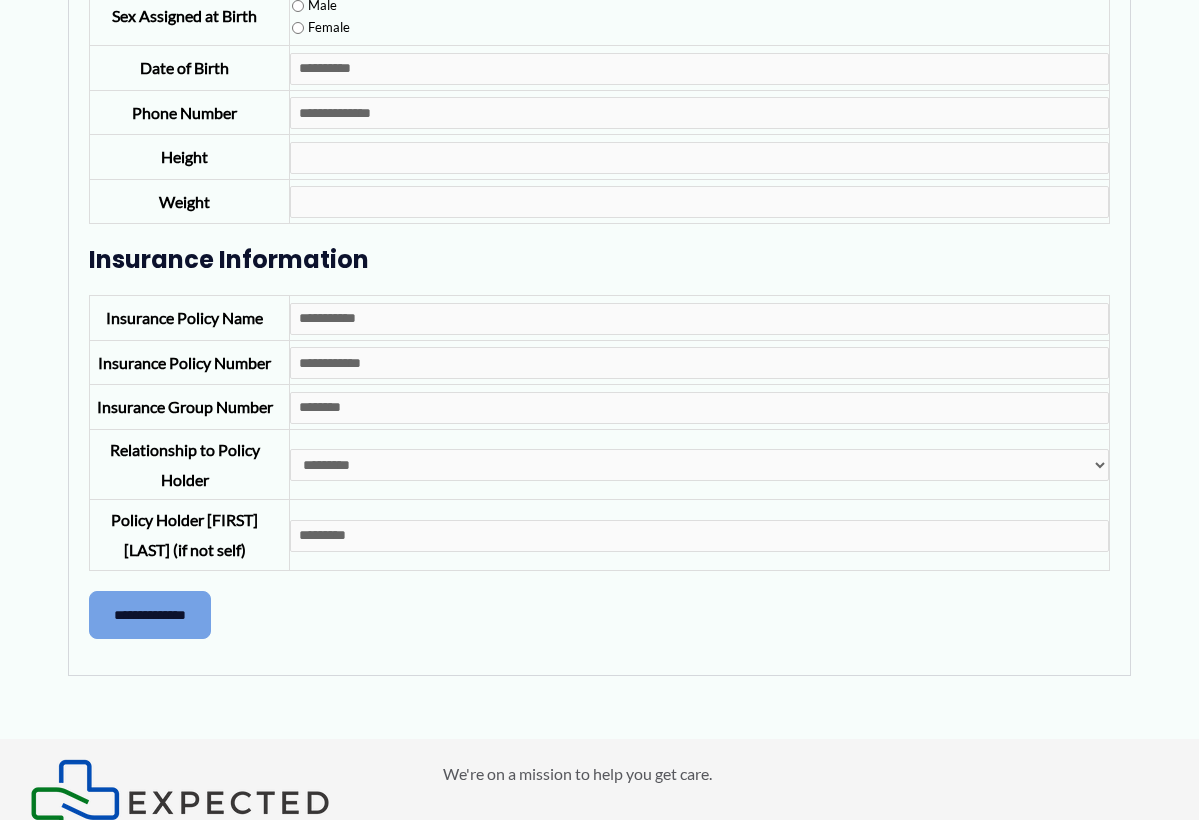 click on "**********" at bounding box center [150, 615] 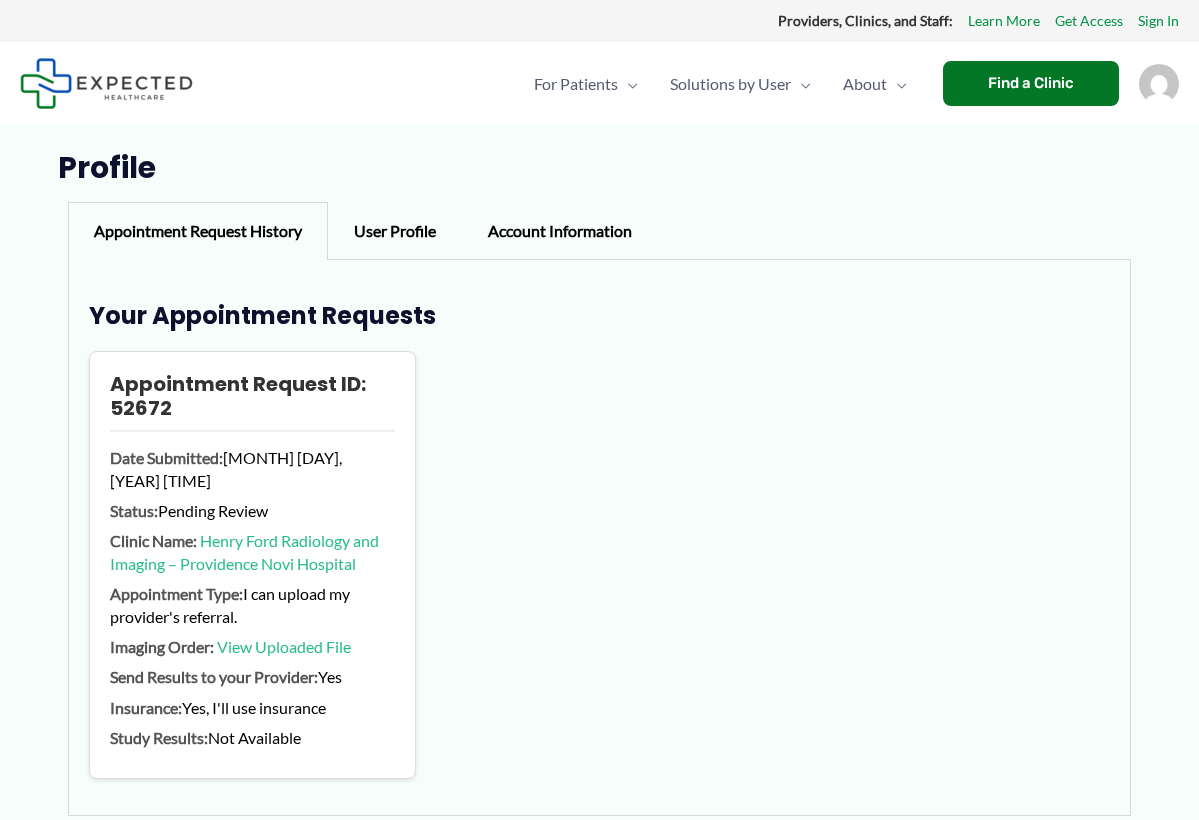 scroll, scrollTop: 0, scrollLeft: 0, axis: both 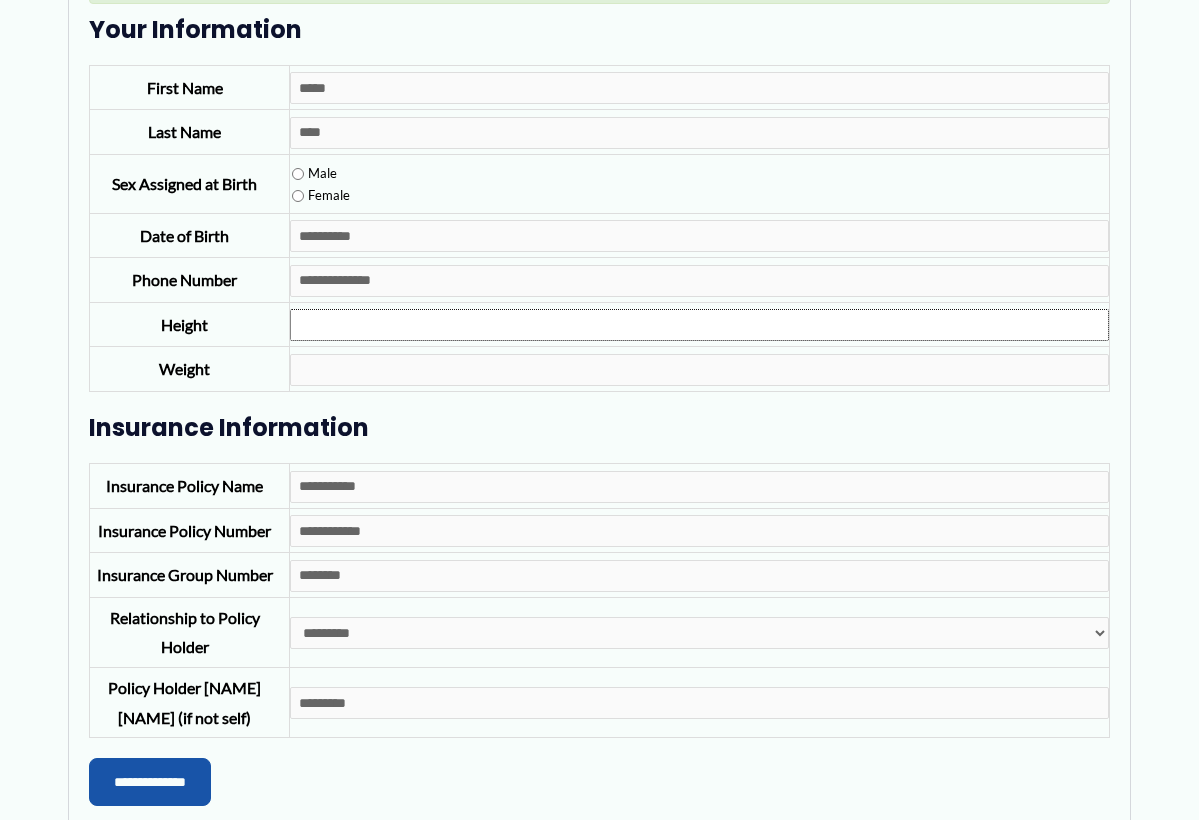 click on "Height" at bounding box center (699, 325) 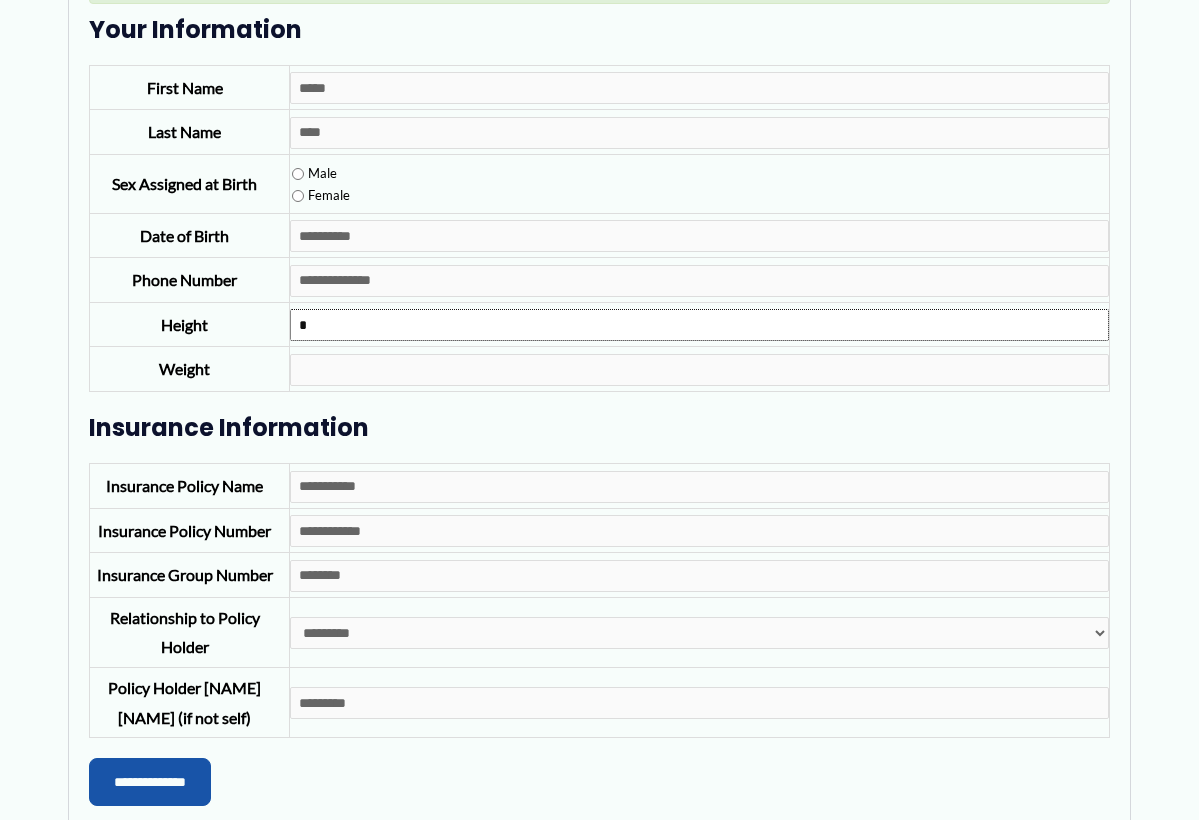 type on "*" 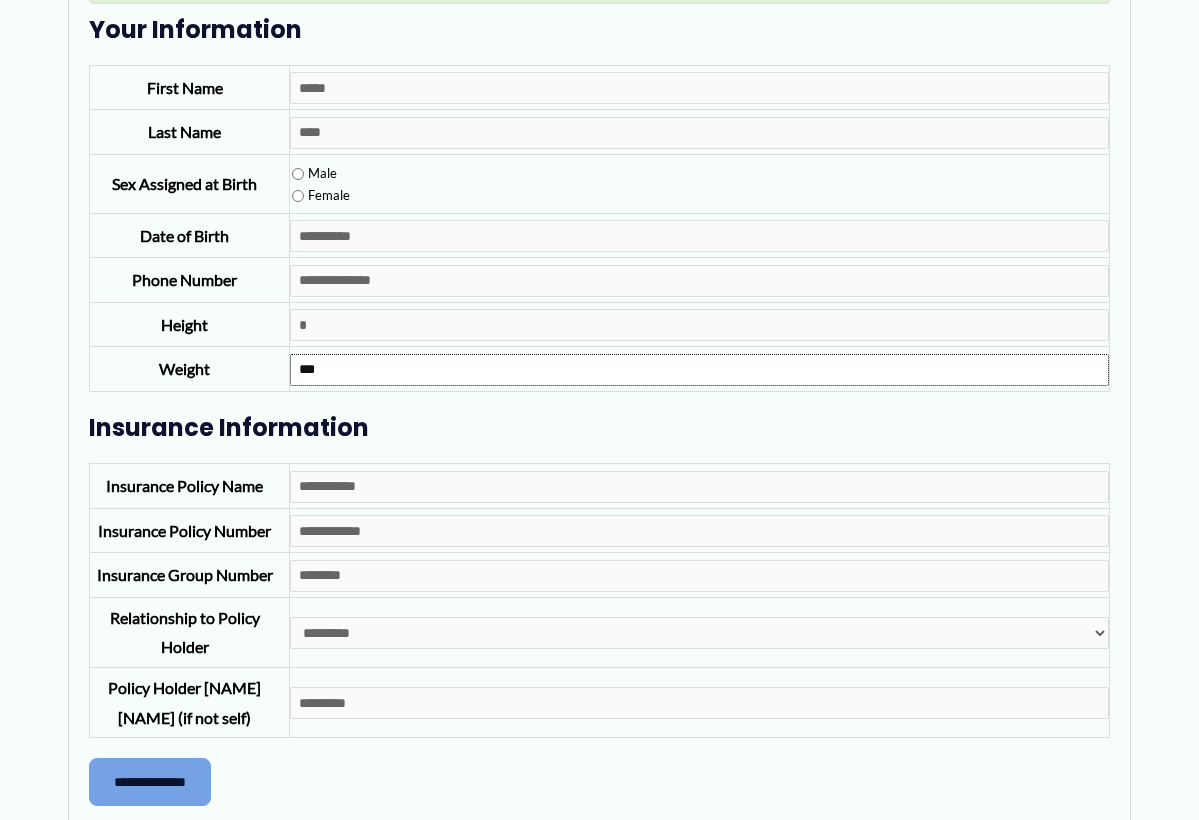 type on "***" 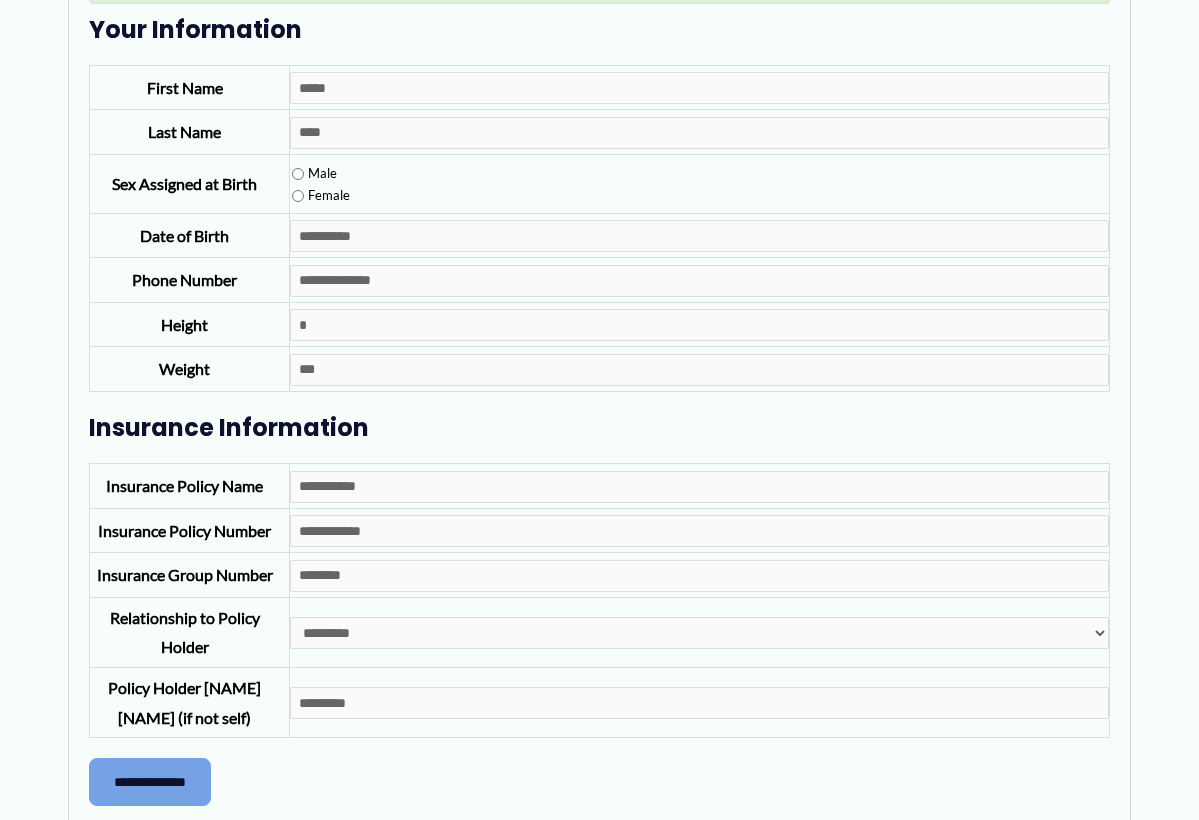 click on "**********" at bounding box center (150, 782) 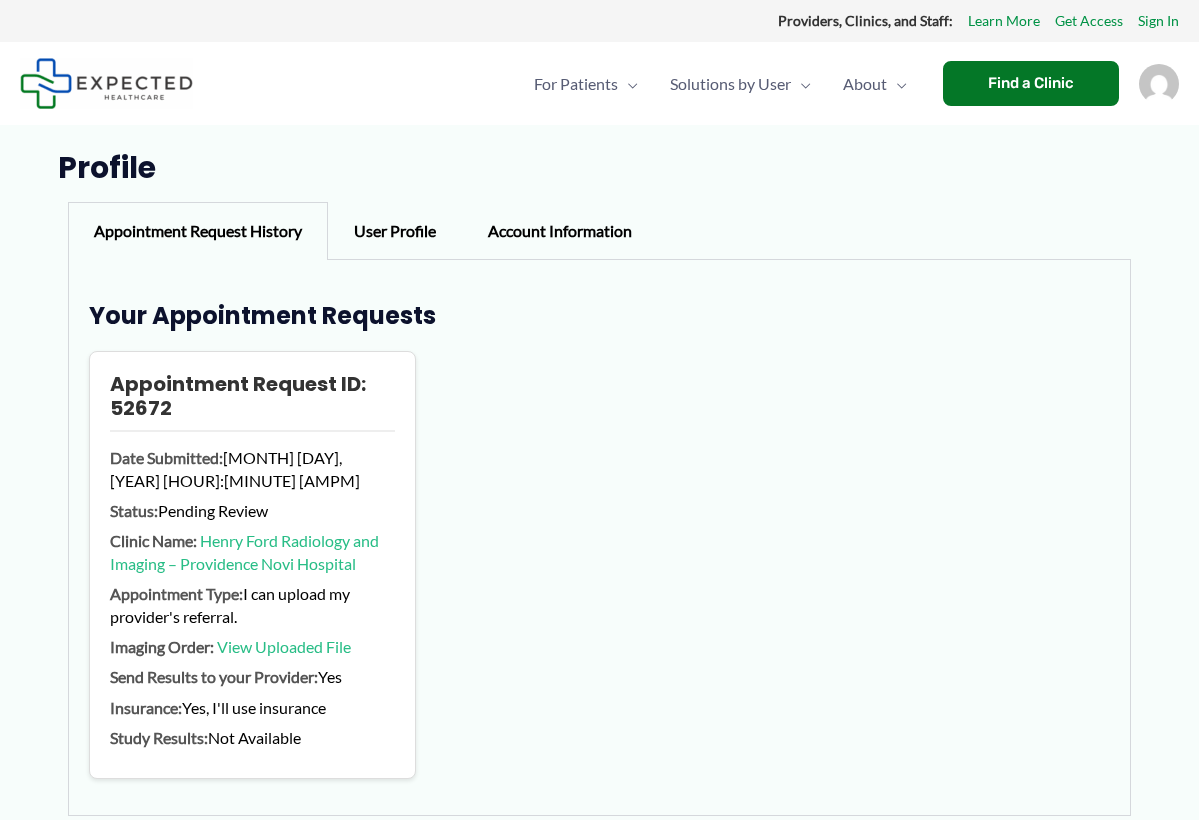 scroll, scrollTop: 0, scrollLeft: 0, axis: both 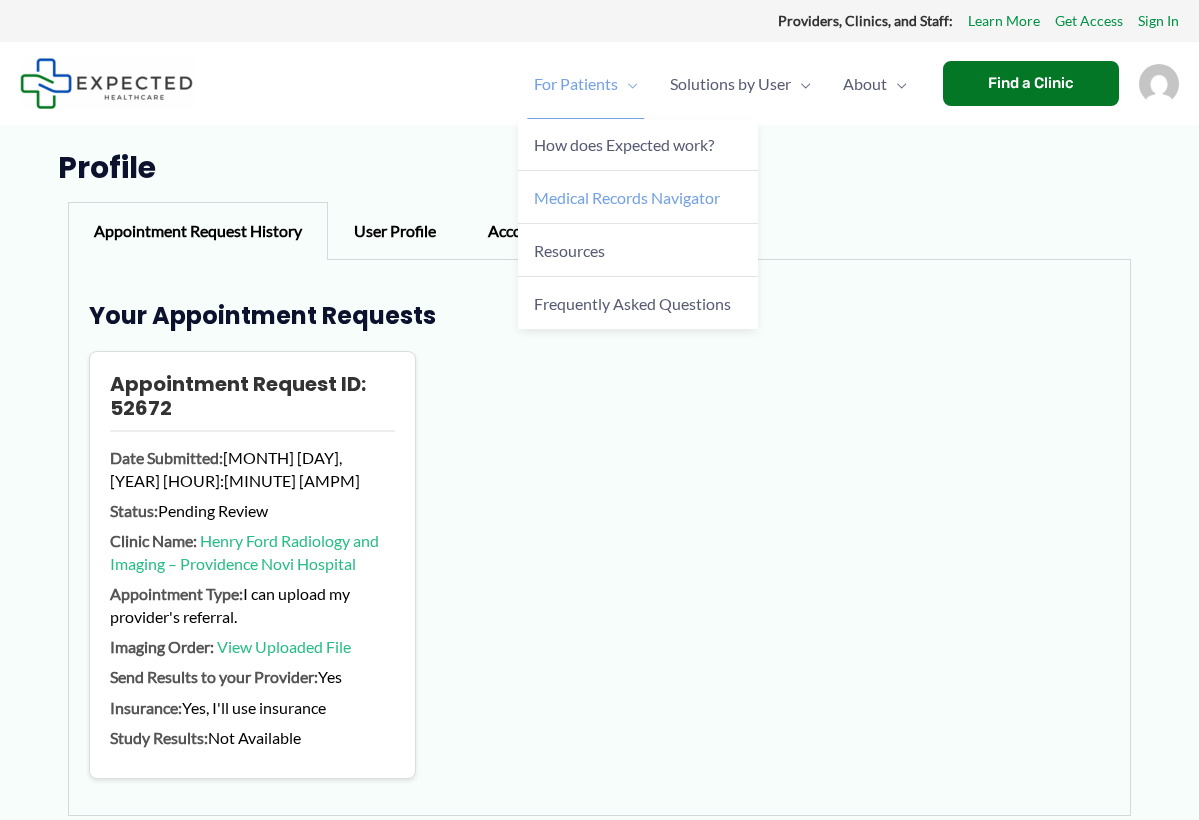 click on "Medical Records Navigator" at bounding box center (627, 197) 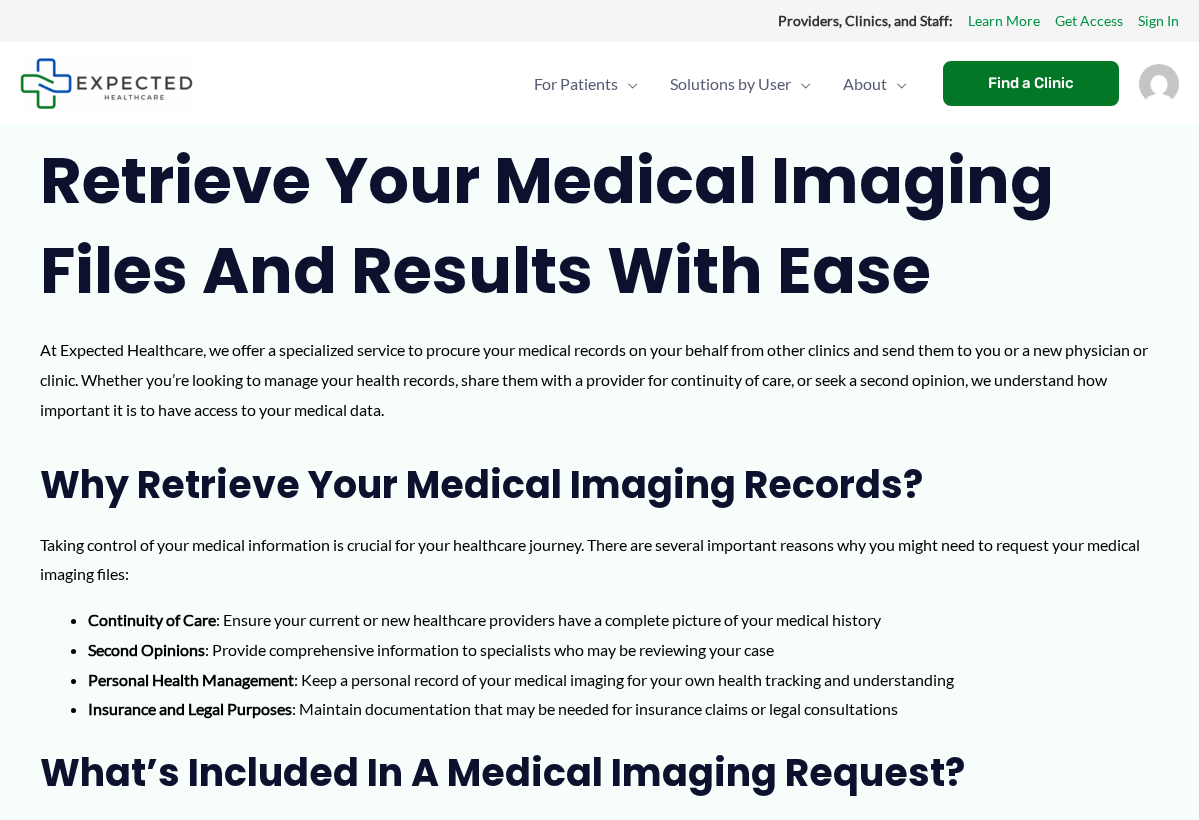 scroll, scrollTop: 0, scrollLeft: 0, axis: both 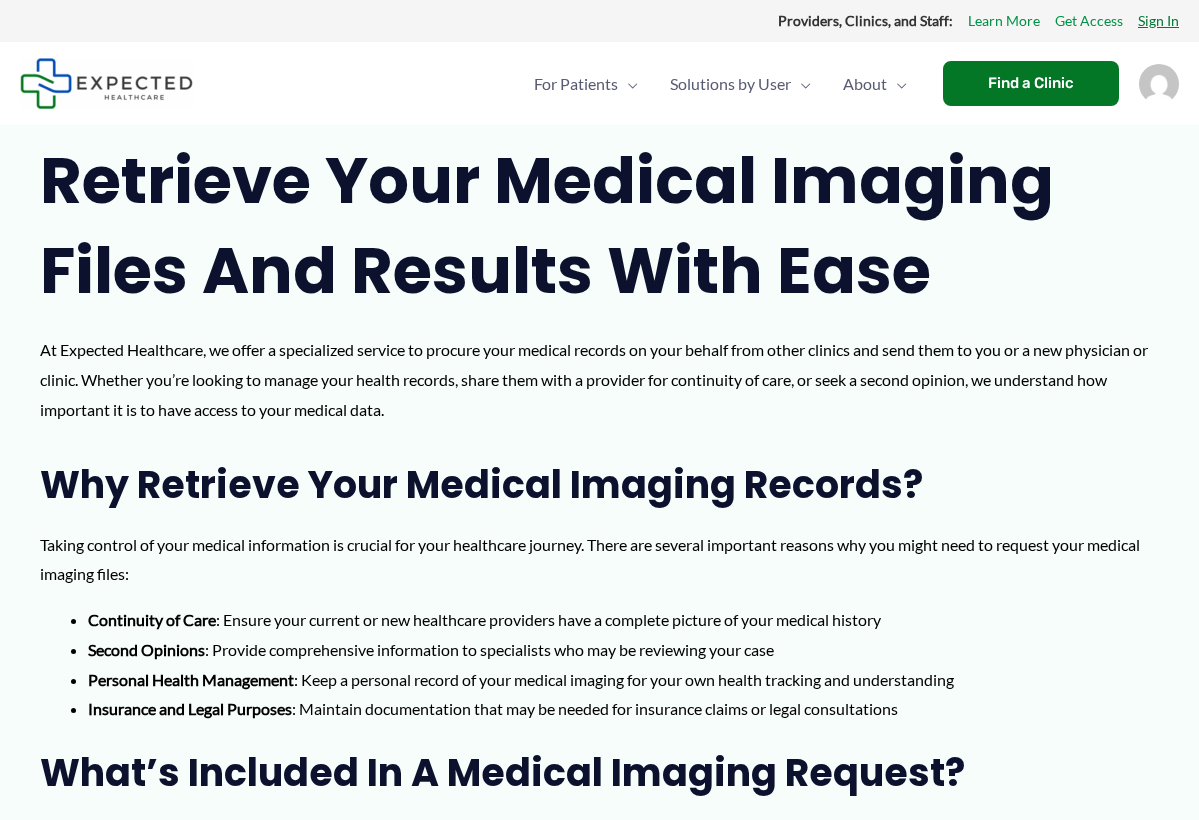 click on "Sign In" at bounding box center (1158, 21) 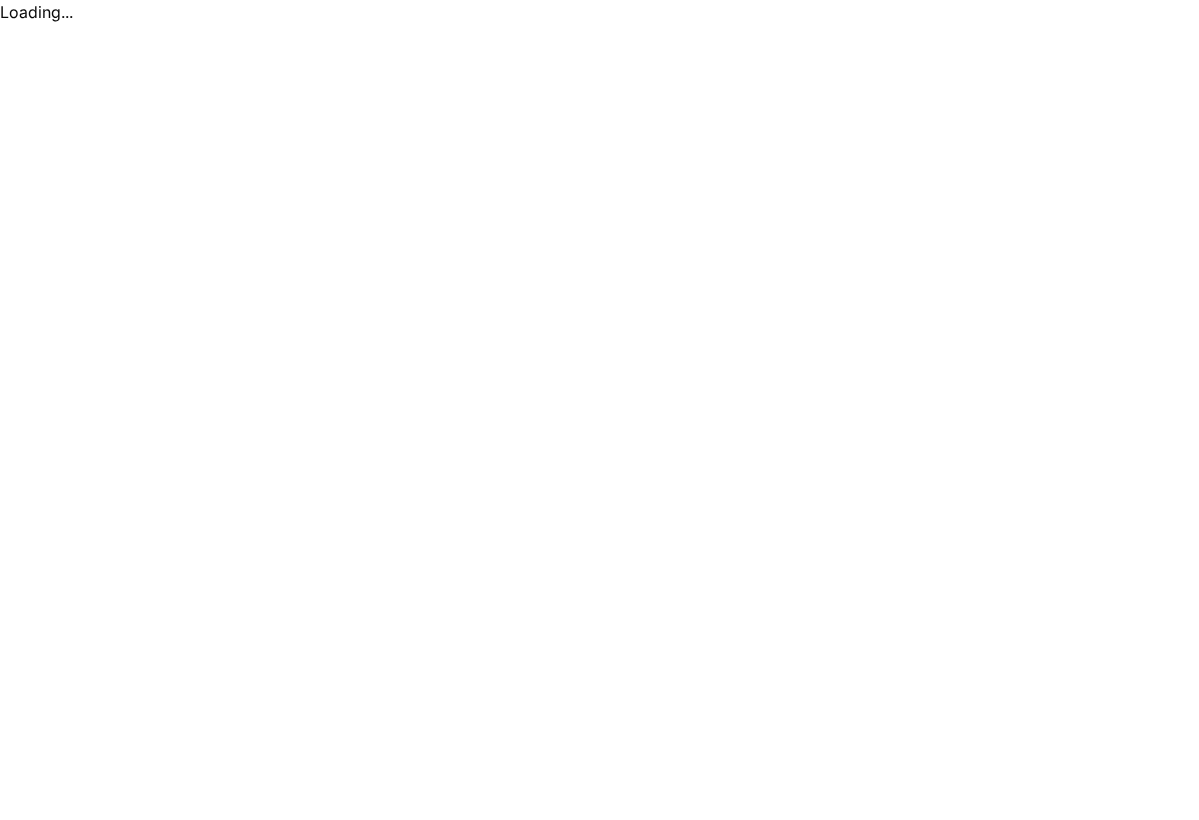 scroll, scrollTop: 0, scrollLeft: 0, axis: both 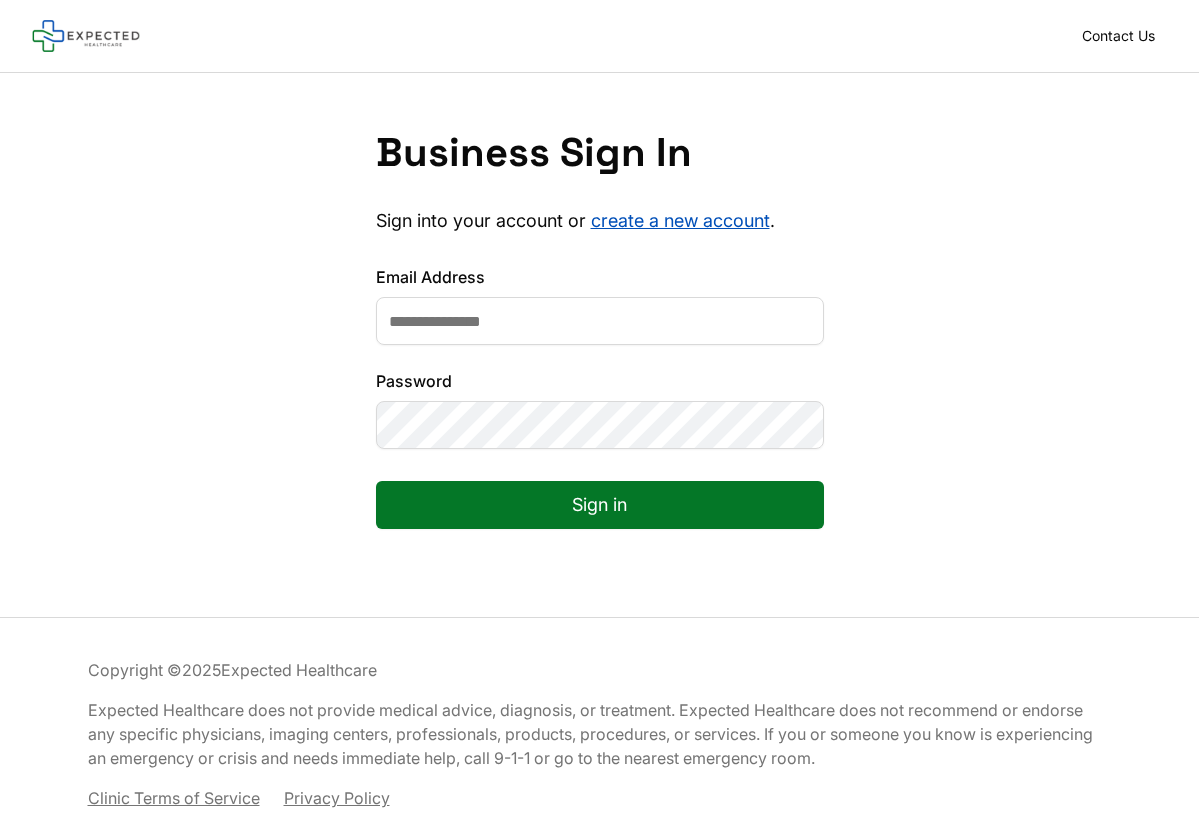 type on "******" 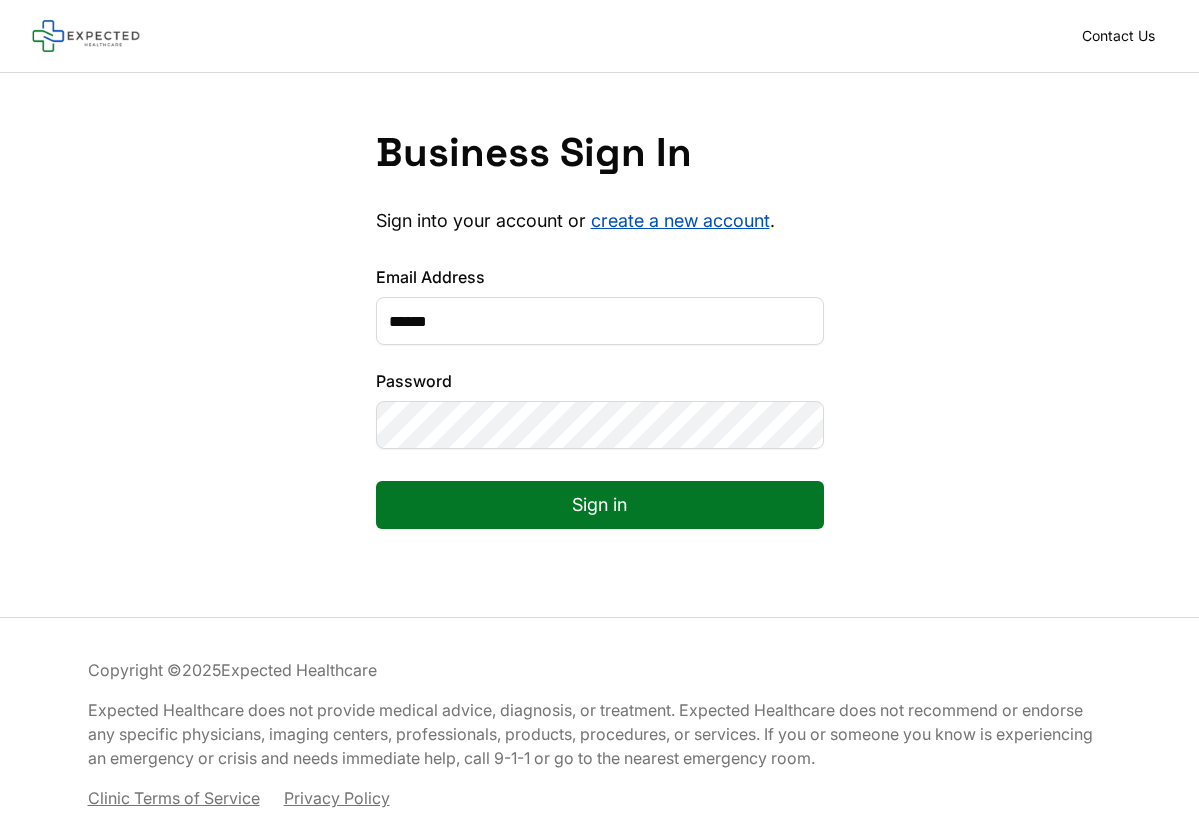 click on "Sign in" at bounding box center (600, 505) 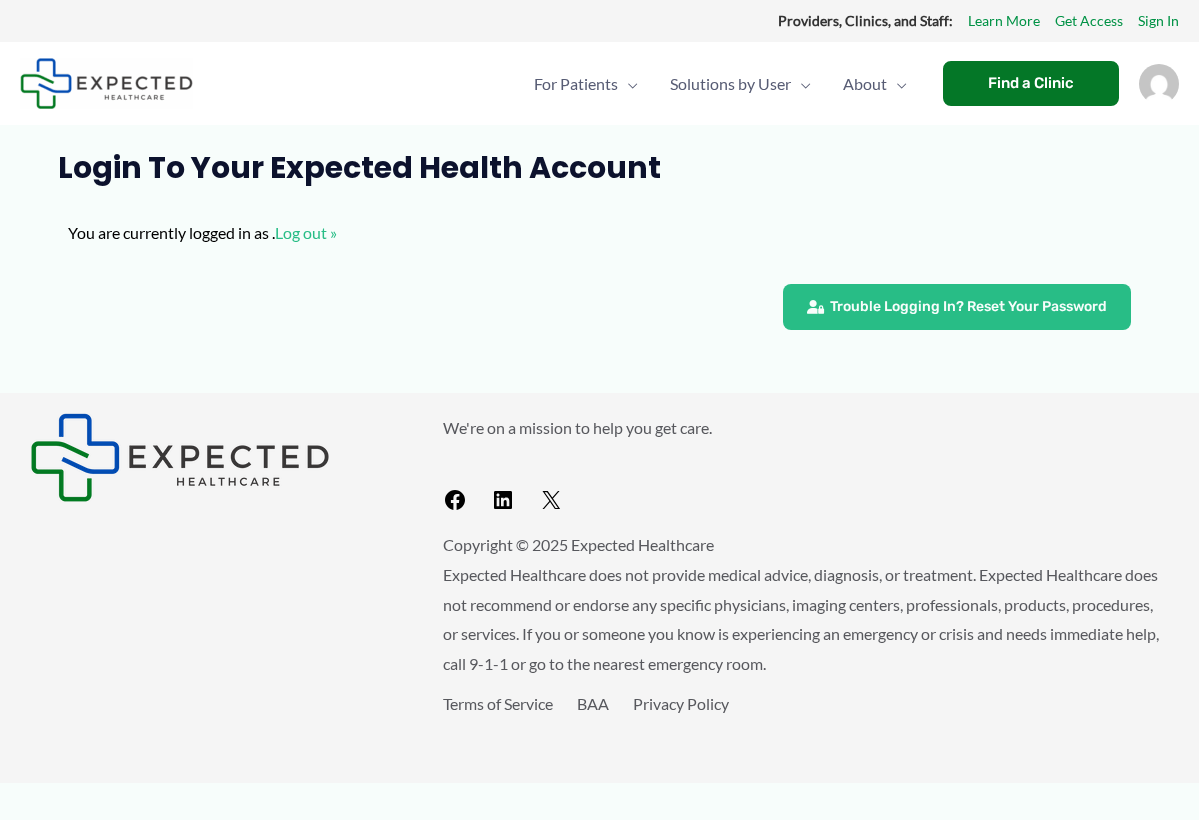 scroll, scrollTop: 0, scrollLeft: 0, axis: both 